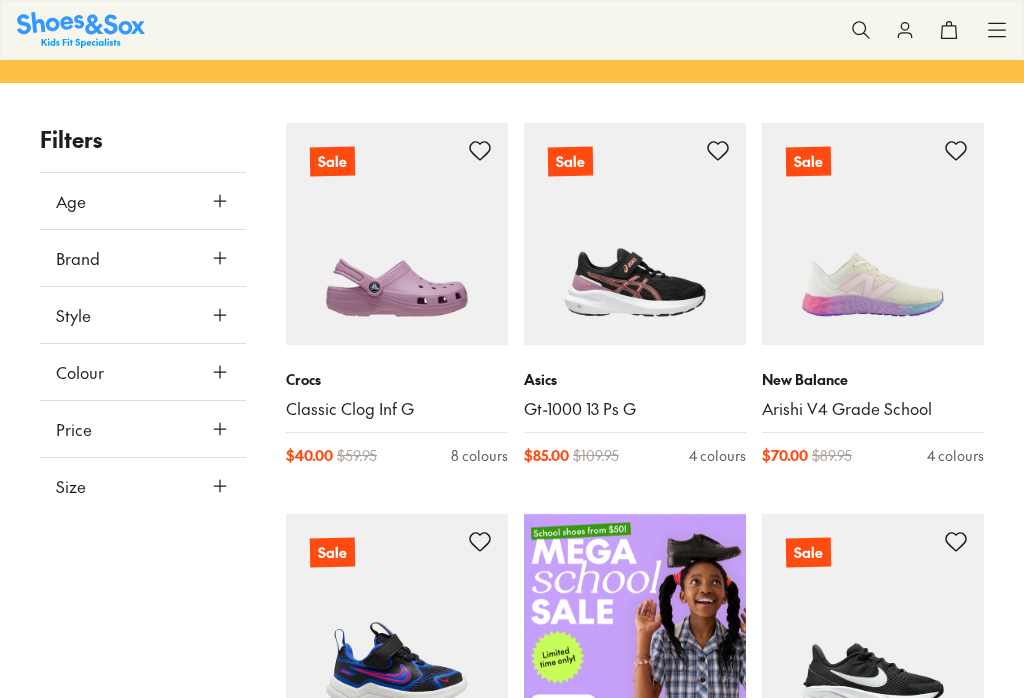 scroll, scrollTop: 0, scrollLeft: 0, axis: both 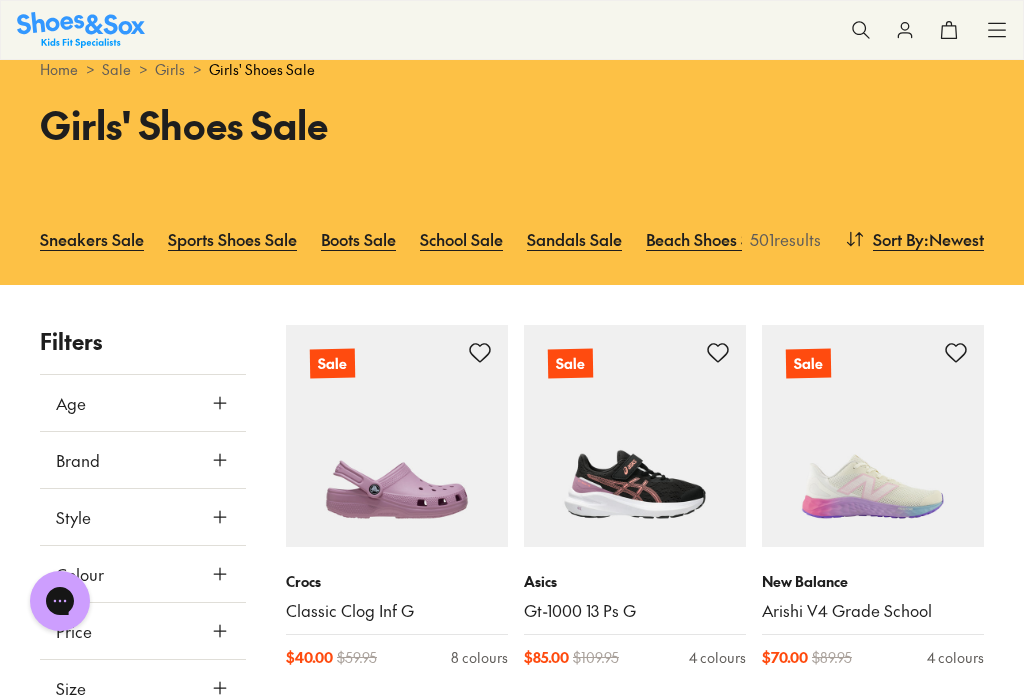 click on "Sneakers Sale" at bounding box center (92, 239) 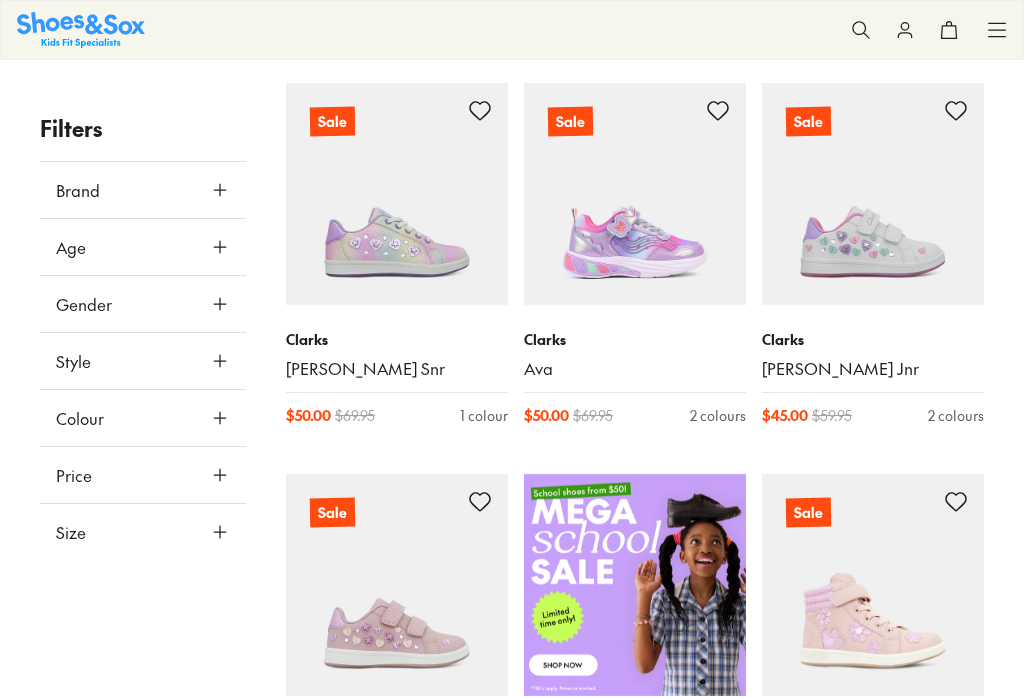 scroll, scrollTop: 319, scrollLeft: 0, axis: vertical 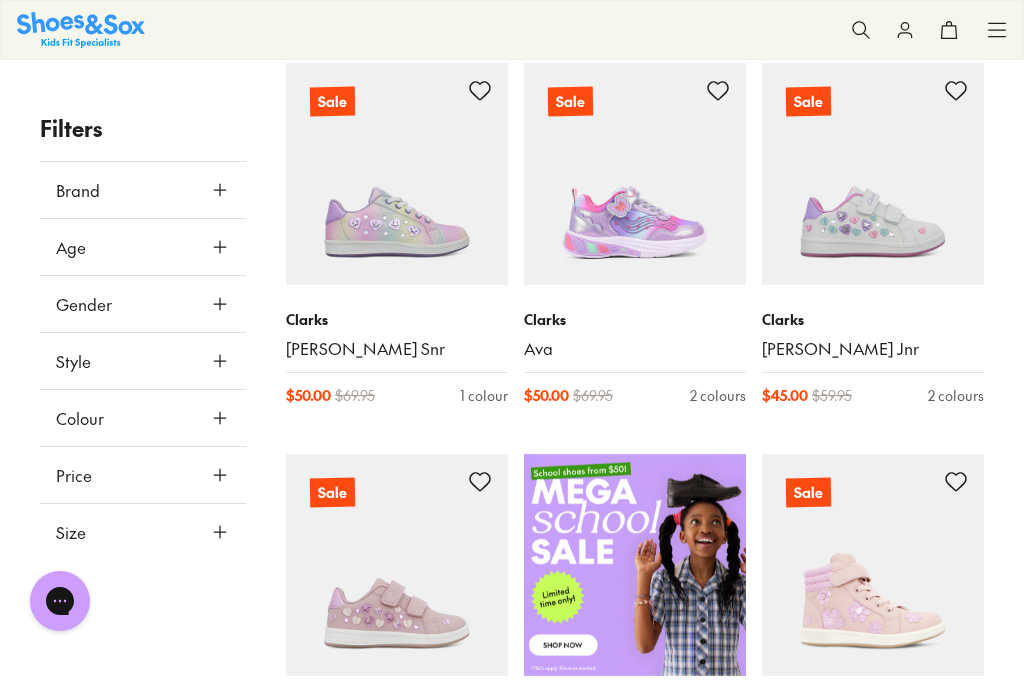 click on "Clarks" at bounding box center [397, 319] 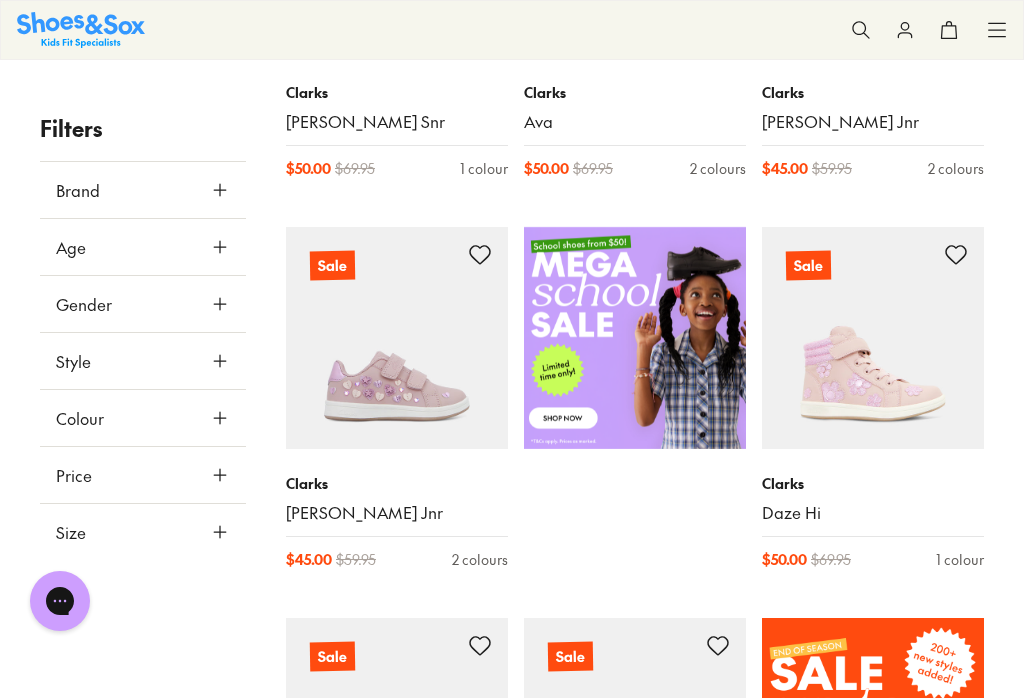 scroll, scrollTop: 526, scrollLeft: 0, axis: vertical 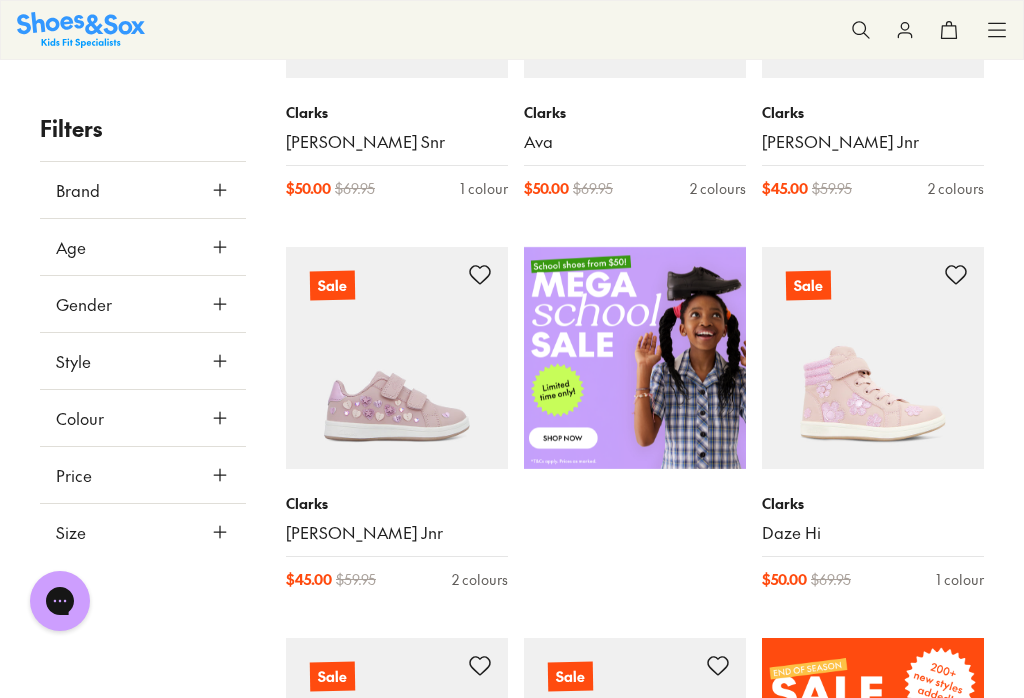 click at bounding box center [397, 358] 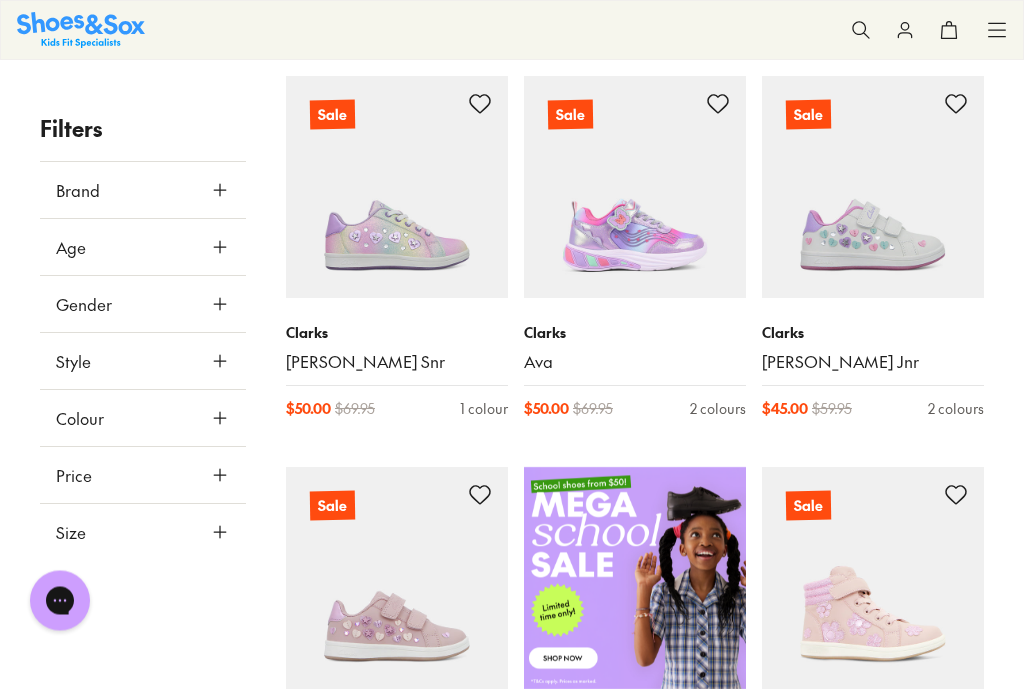 scroll, scrollTop: 310, scrollLeft: 0, axis: vertical 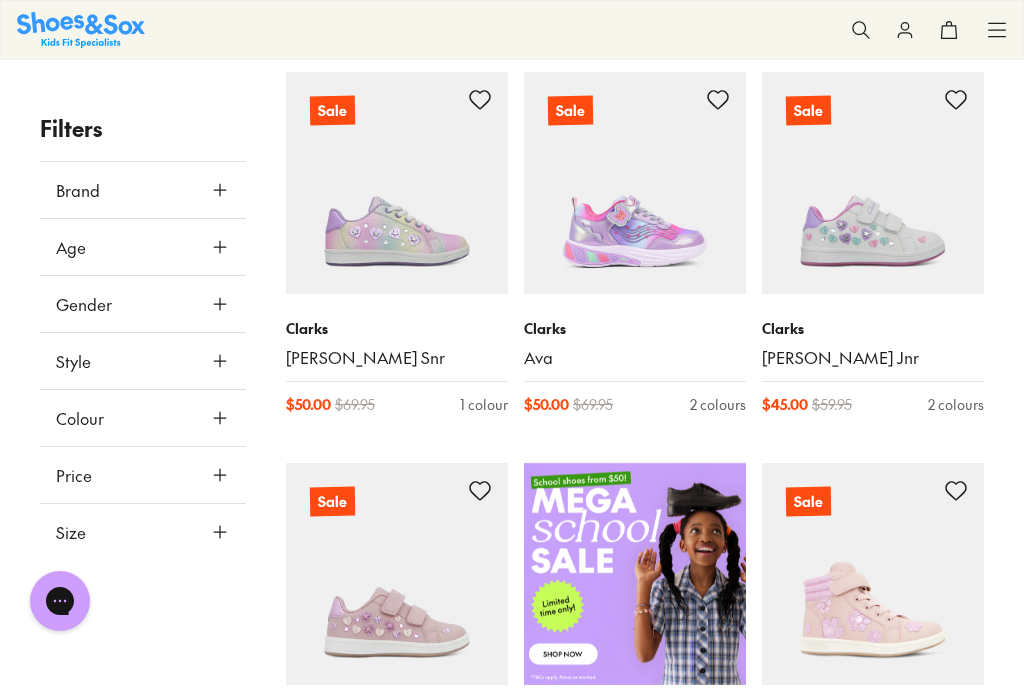 click on "Clarks" at bounding box center (397, 328) 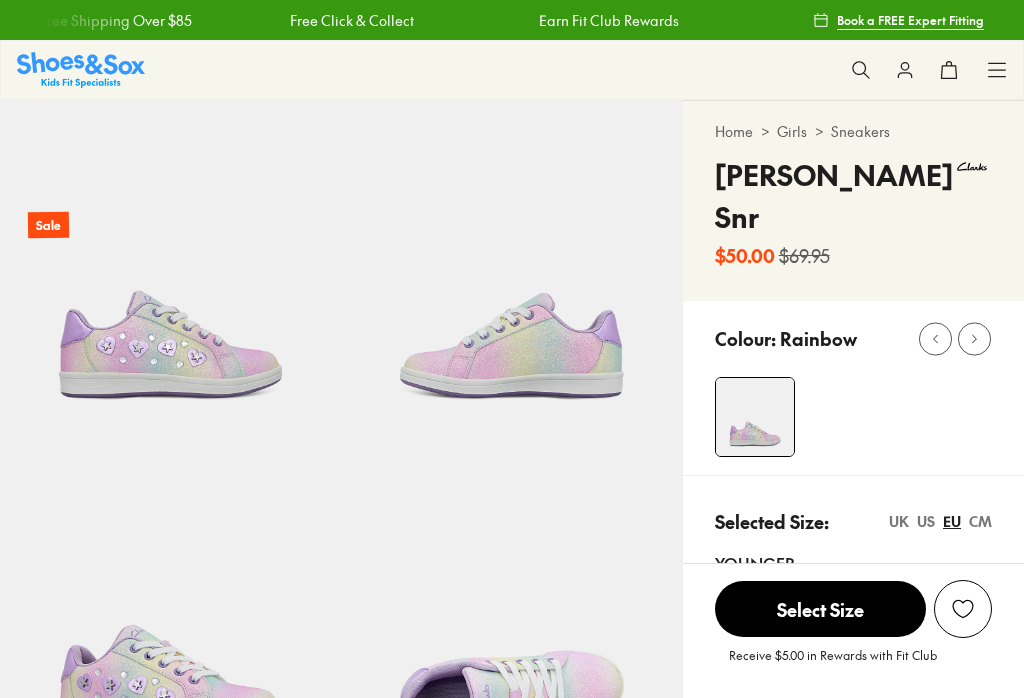 select on "*" 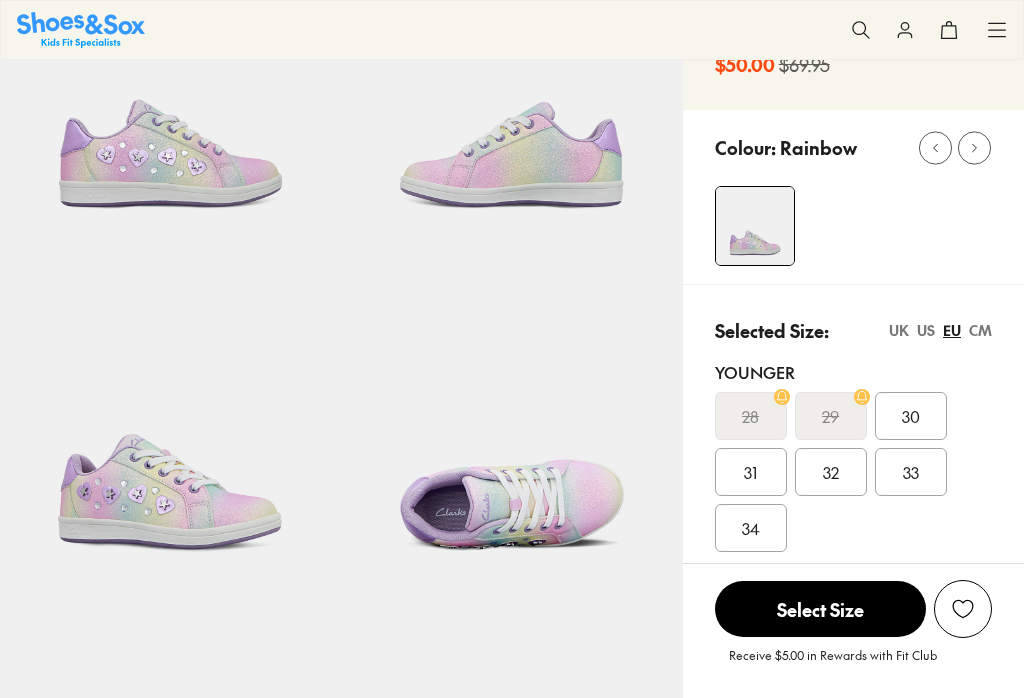 scroll, scrollTop: 191, scrollLeft: 0, axis: vertical 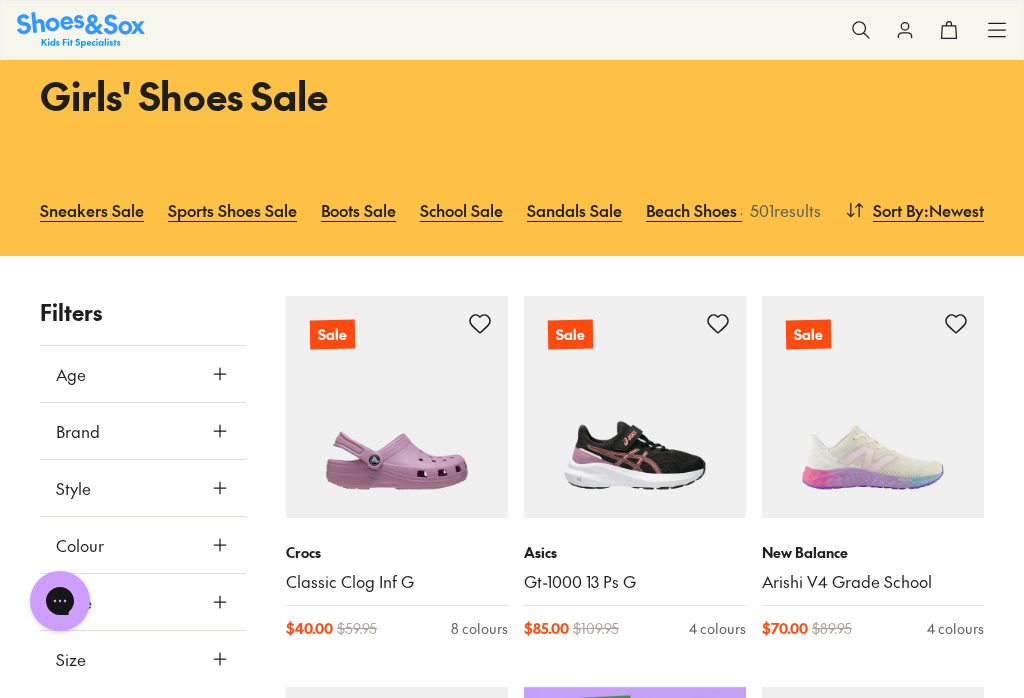 click on "Sneakers Sale" at bounding box center [92, 210] 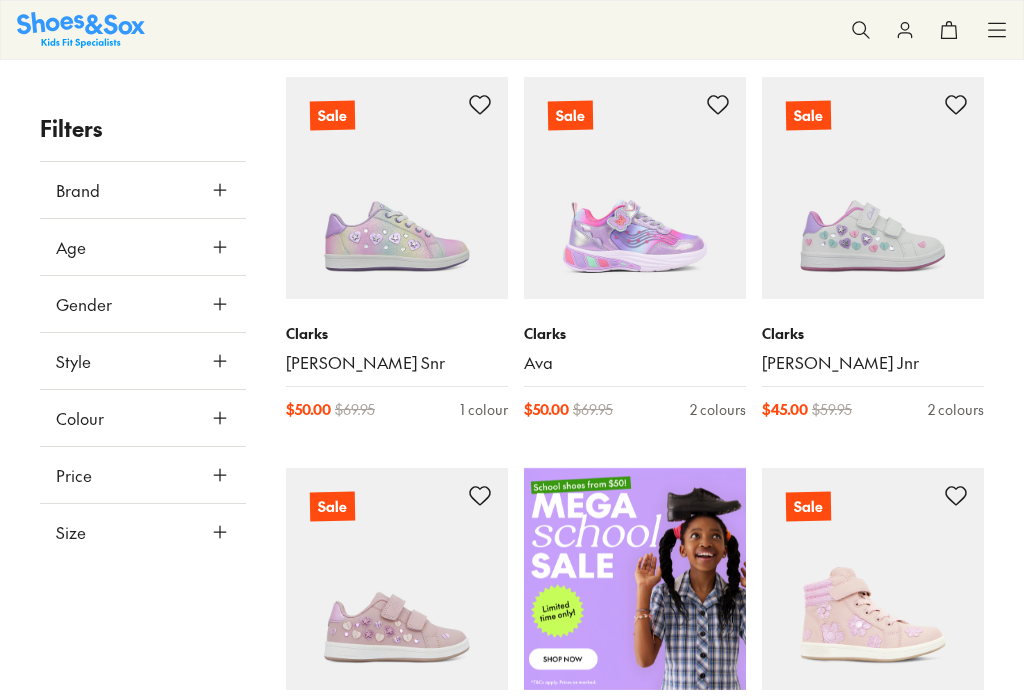 scroll, scrollTop: 305, scrollLeft: 0, axis: vertical 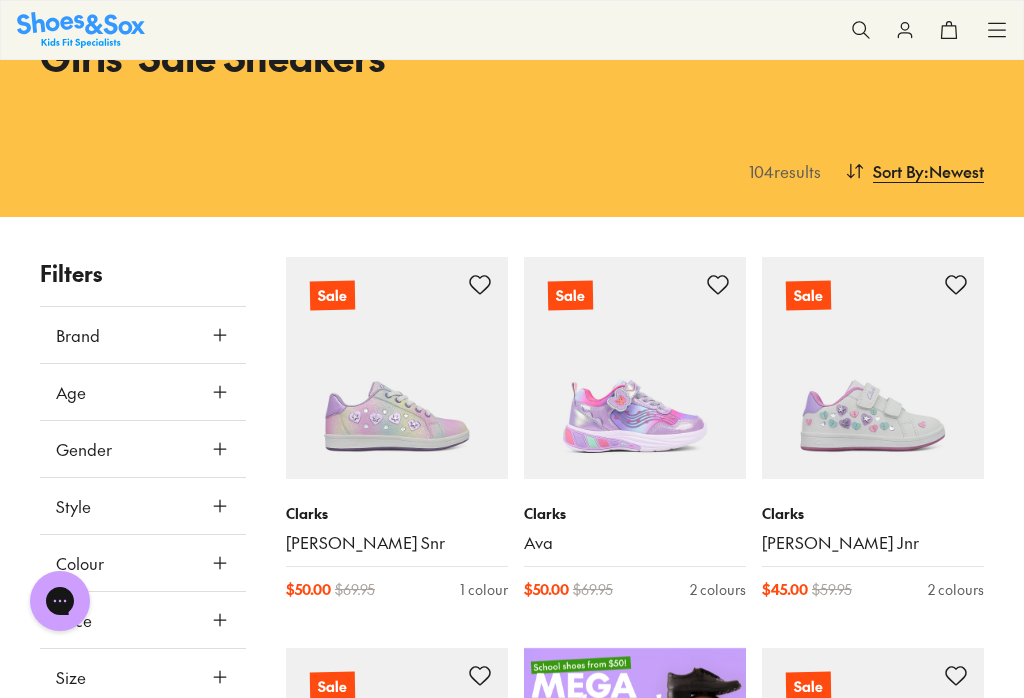 click at bounding box center (397, 368) 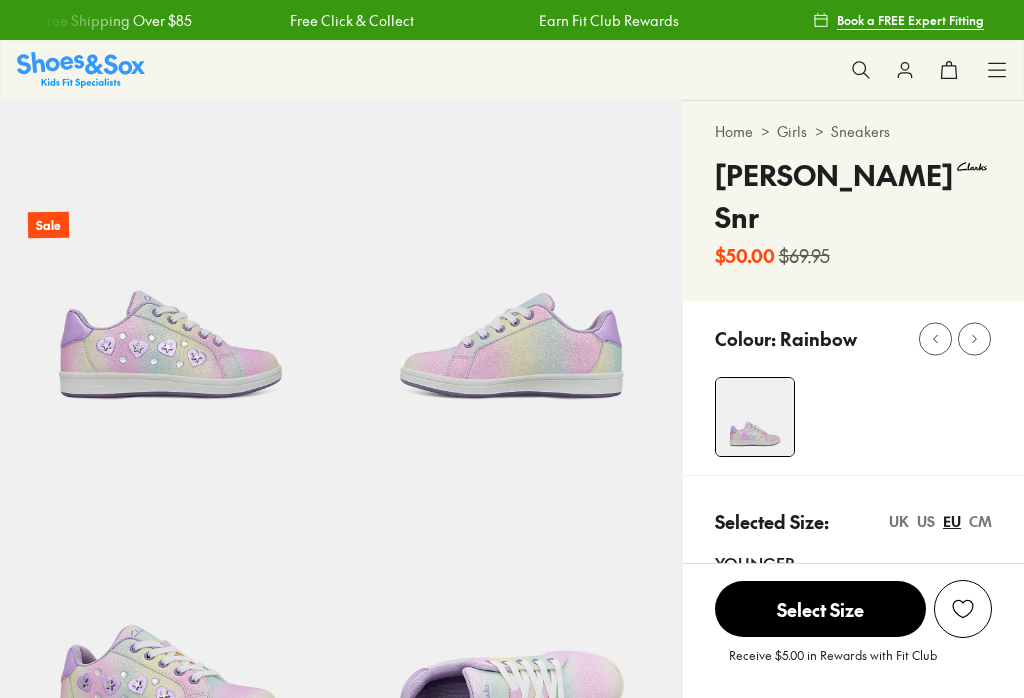 select on "*" 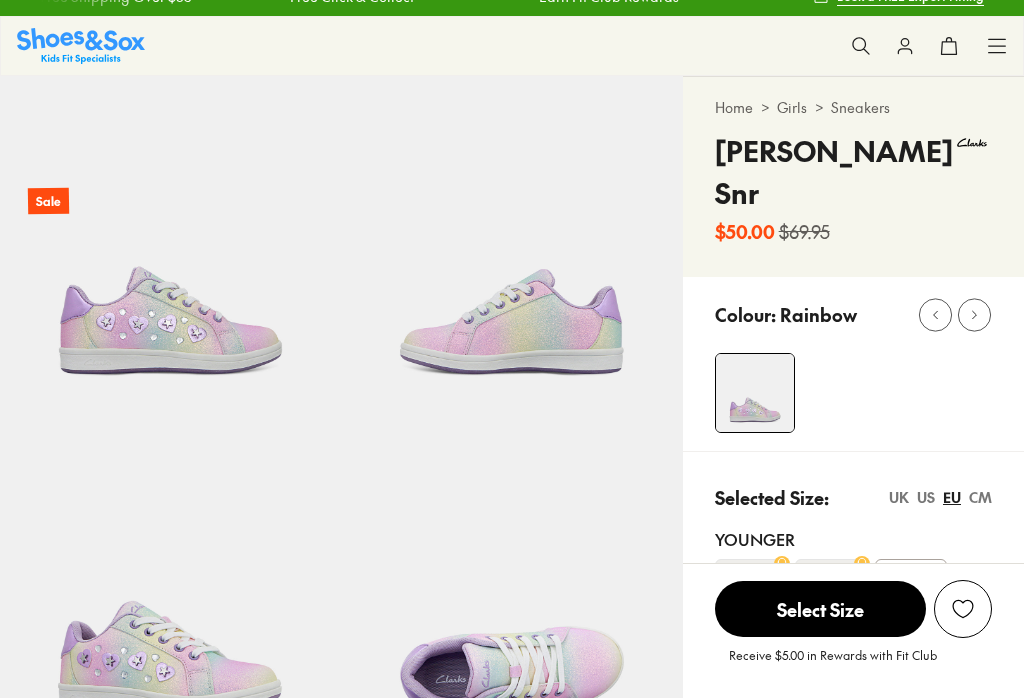scroll, scrollTop: 0, scrollLeft: 0, axis: both 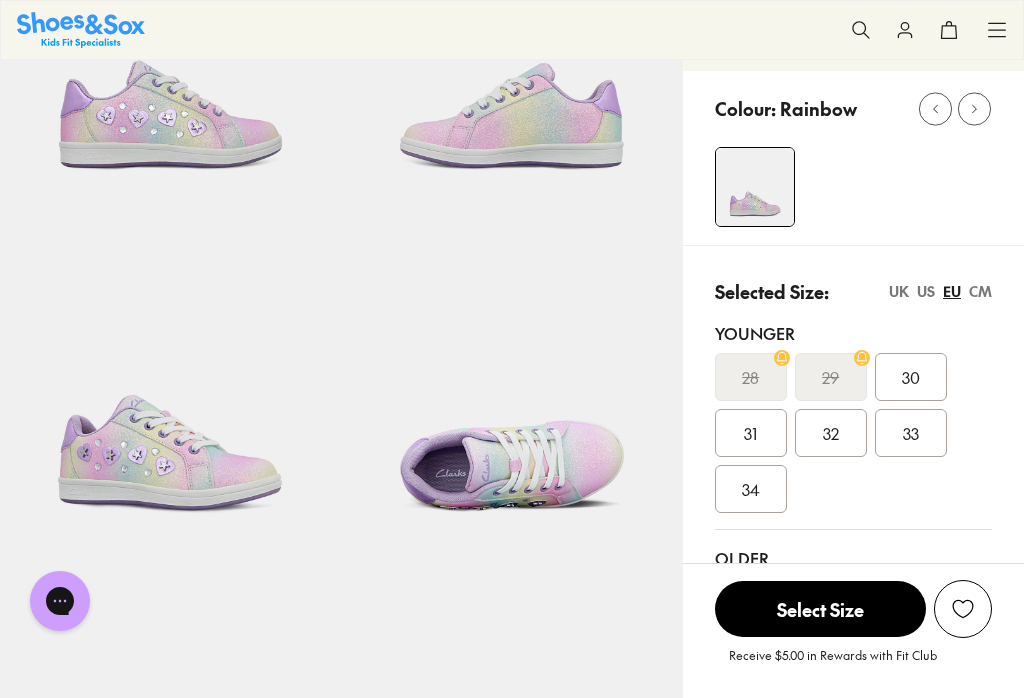click on "33" at bounding box center (911, 433) 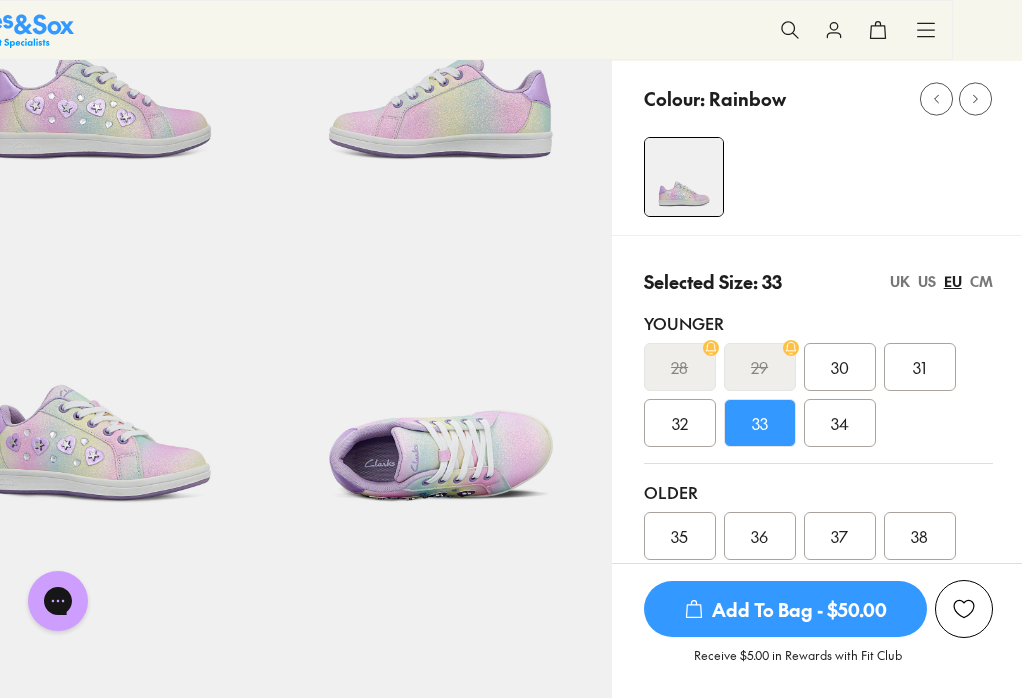 scroll, scrollTop: 239, scrollLeft: 69, axis: both 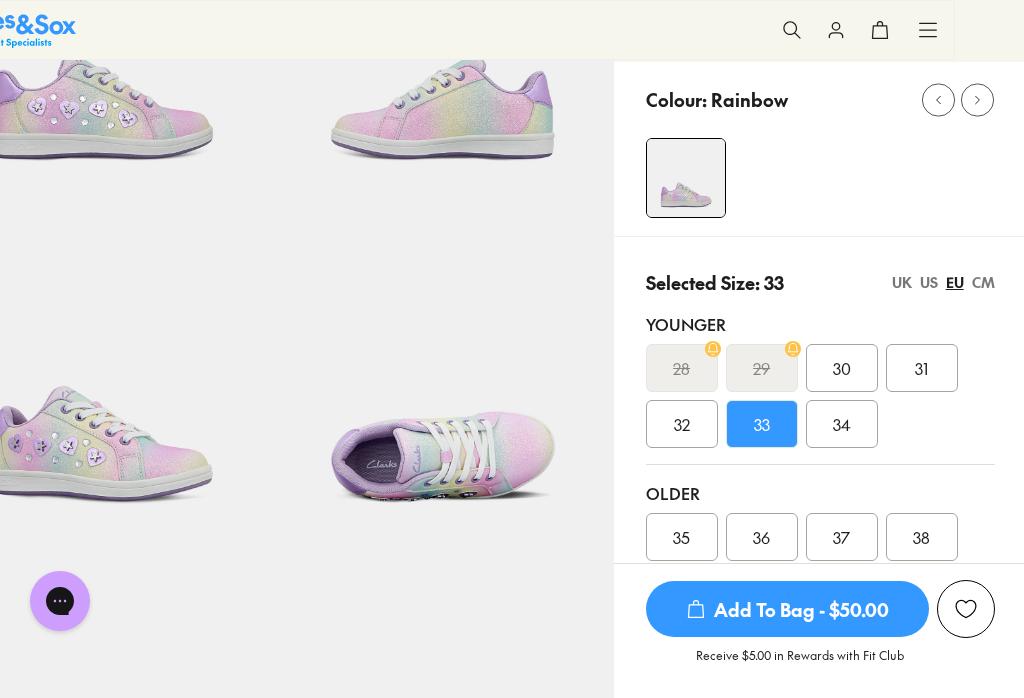 click on "CM" at bounding box center [983, 282] 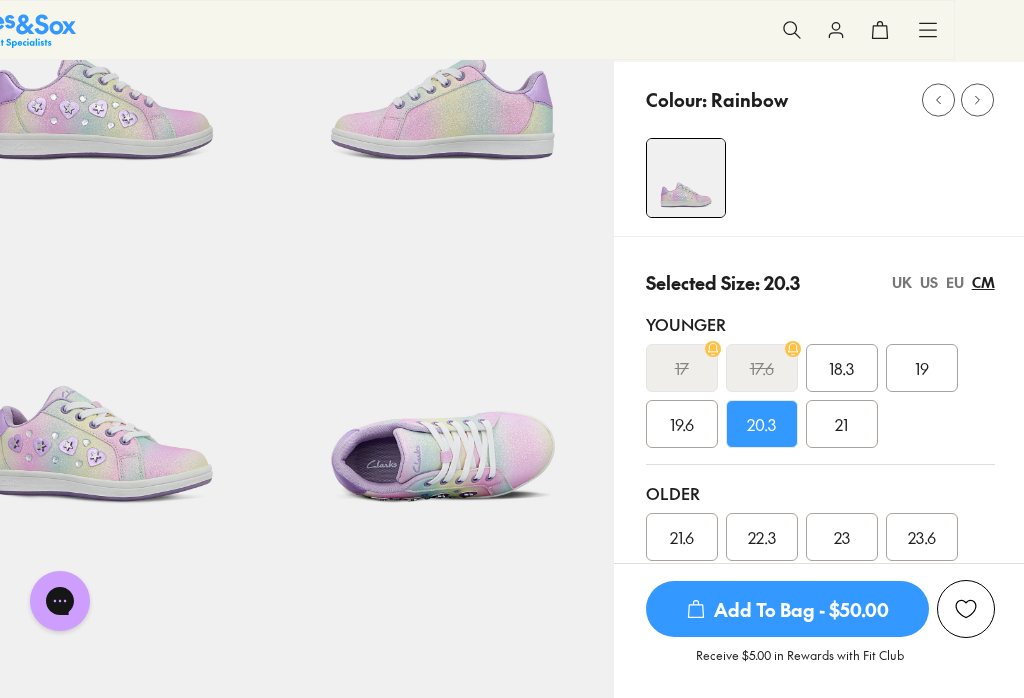 click on "EU" at bounding box center [955, 282] 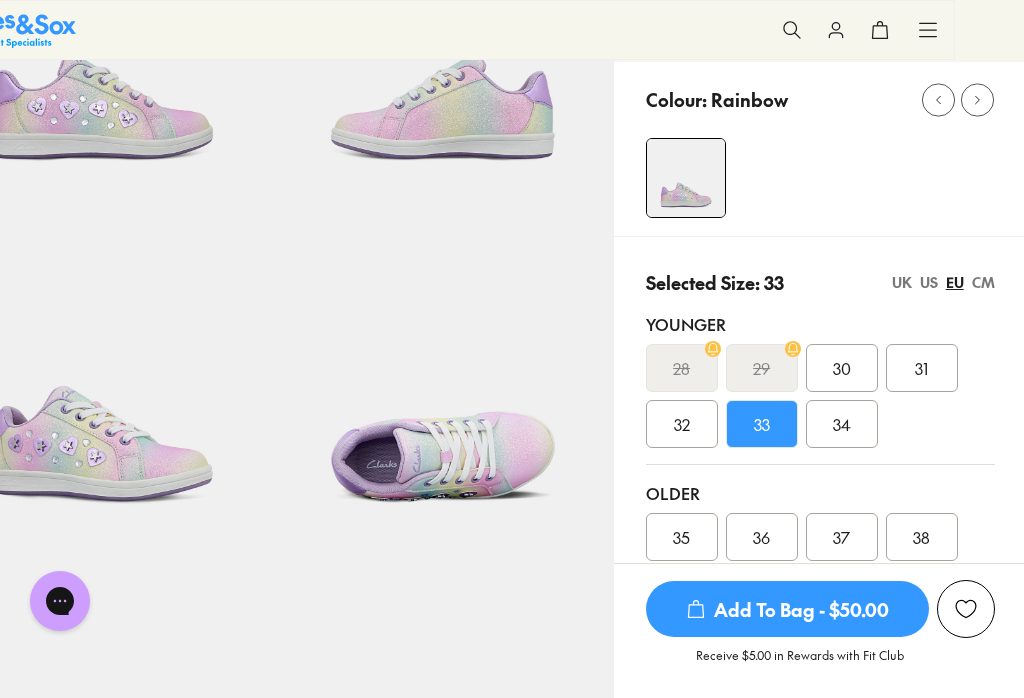 click on "34" at bounding box center [842, 424] 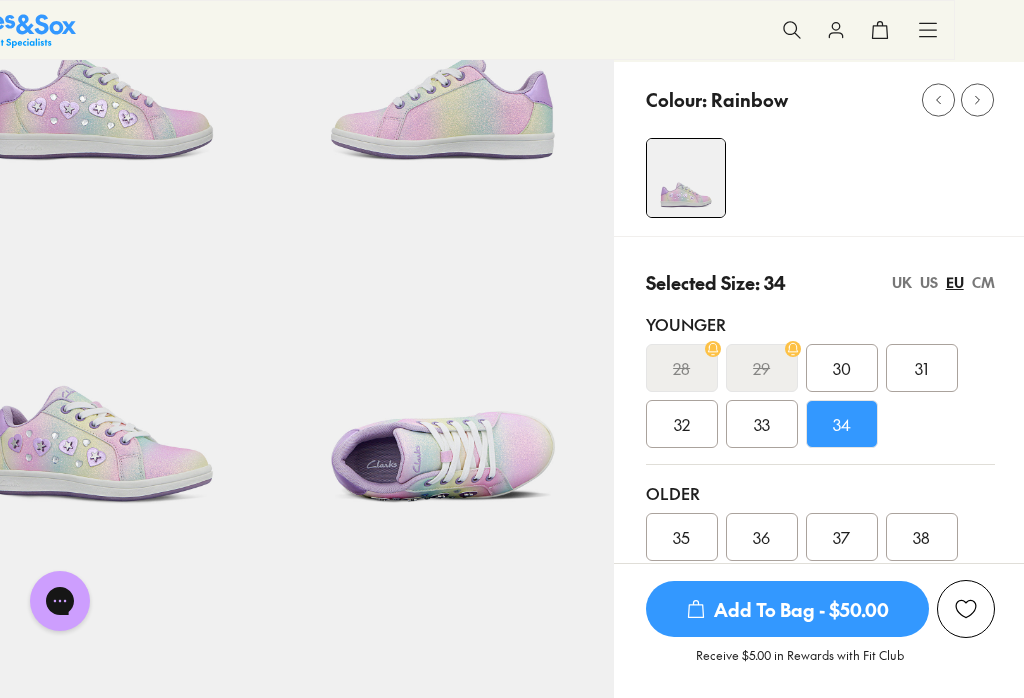click on "CM" at bounding box center (983, 282) 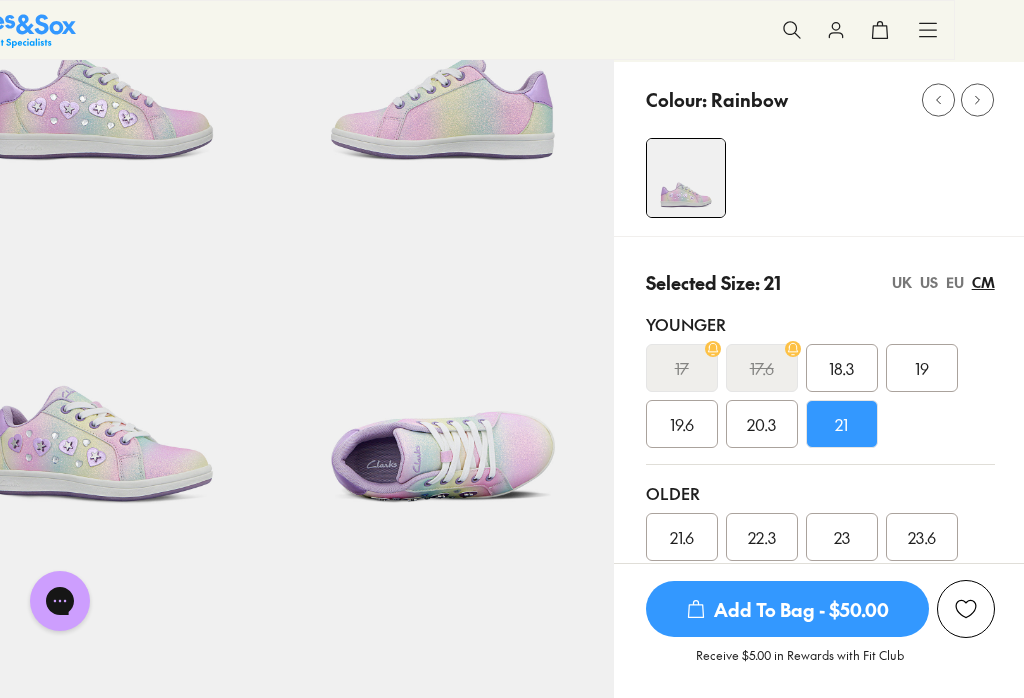 click on "CM" at bounding box center (983, 282) 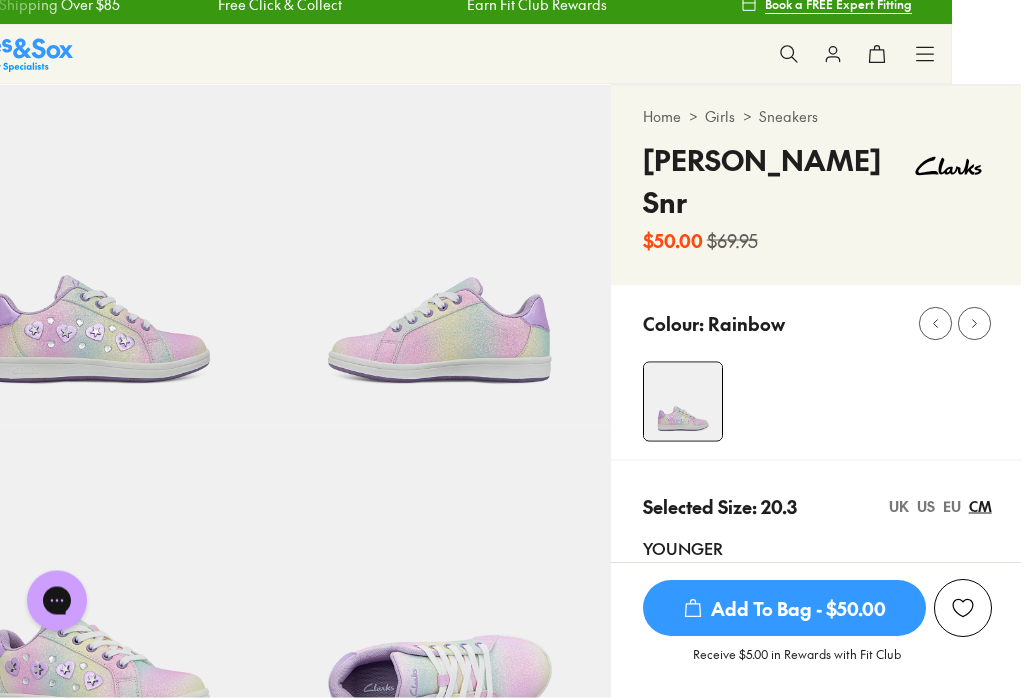 scroll, scrollTop: 16, scrollLeft: 69, axis: both 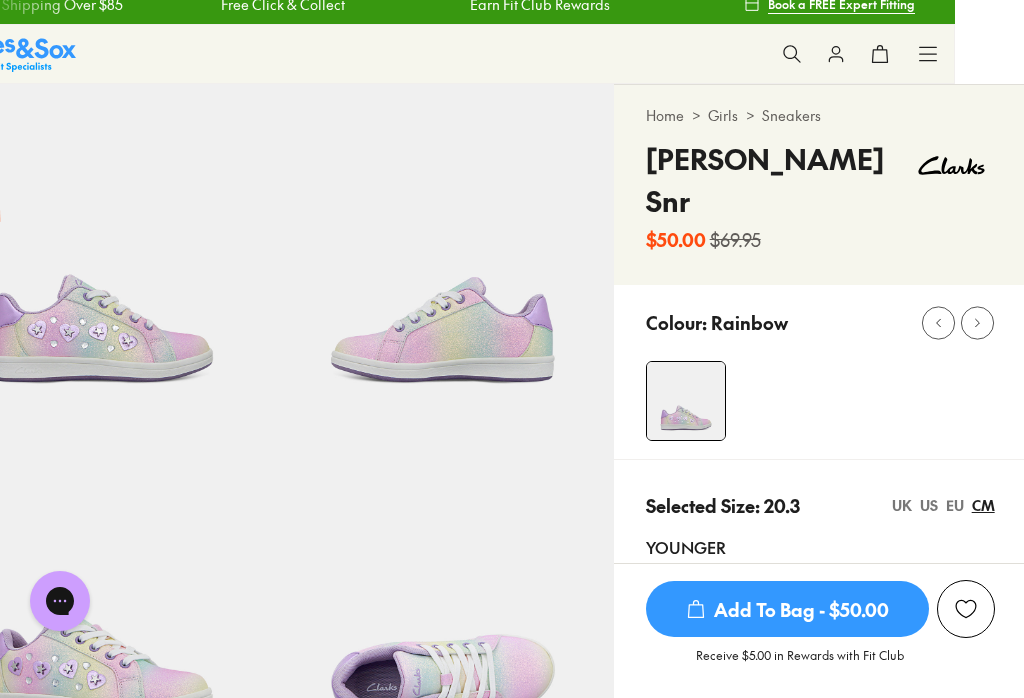 click on "US" at bounding box center [929, 505] 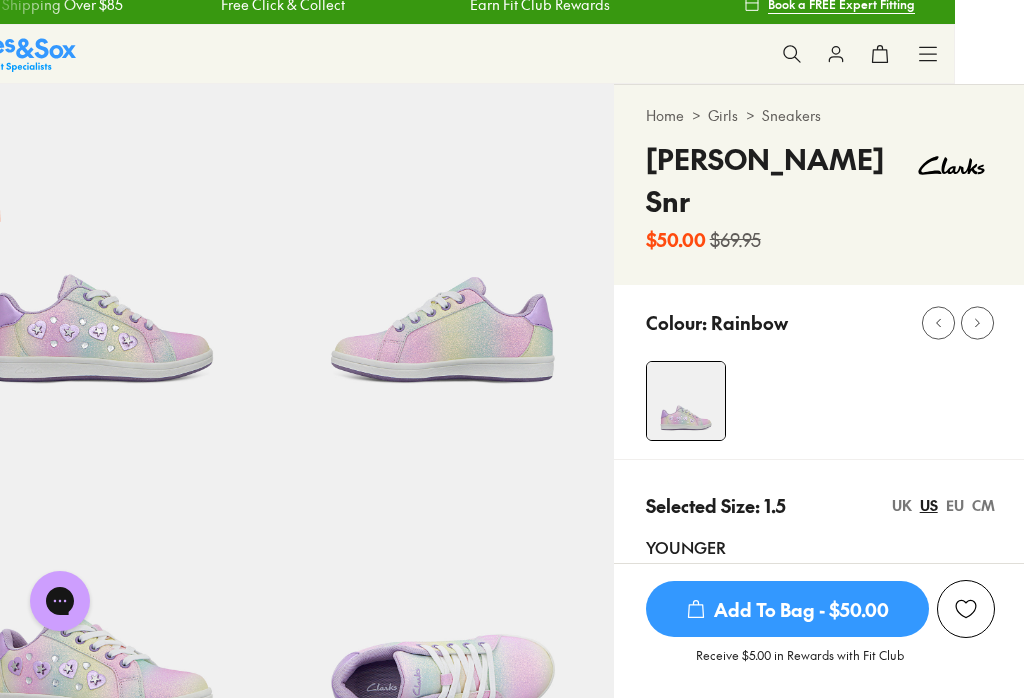 click on "EU" at bounding box center [955, 505] 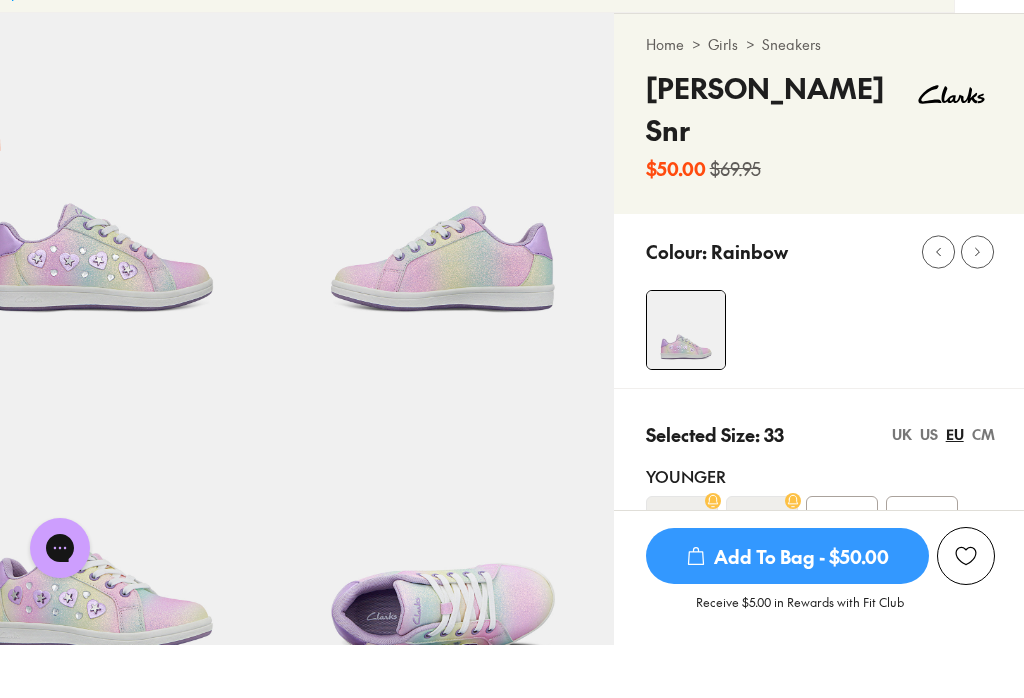 scroll, scrollTop: 382, scrollLeft: 69, axis: both 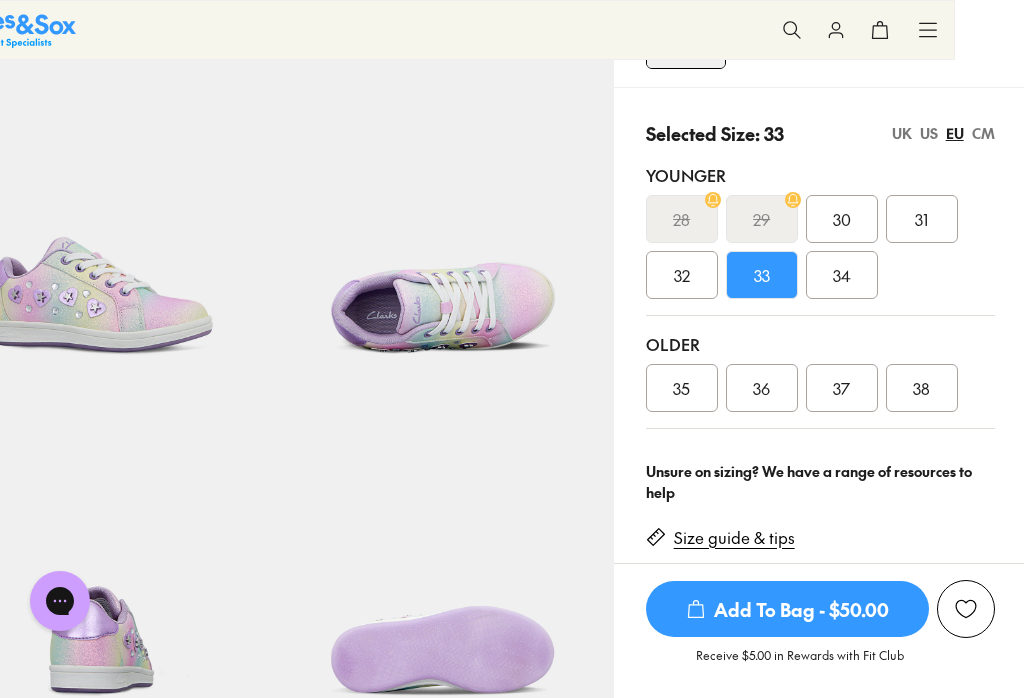 click on "33" at bounding box center (762, 275) 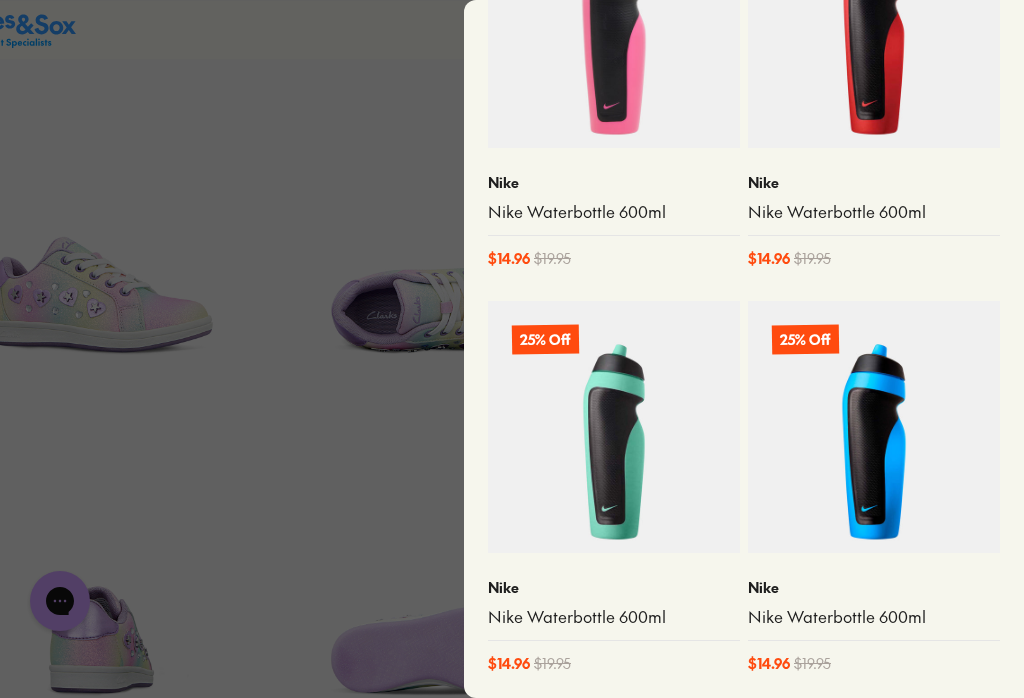 scroll, scrollTop: 1009, scrollLeft: 0, axis: vertical 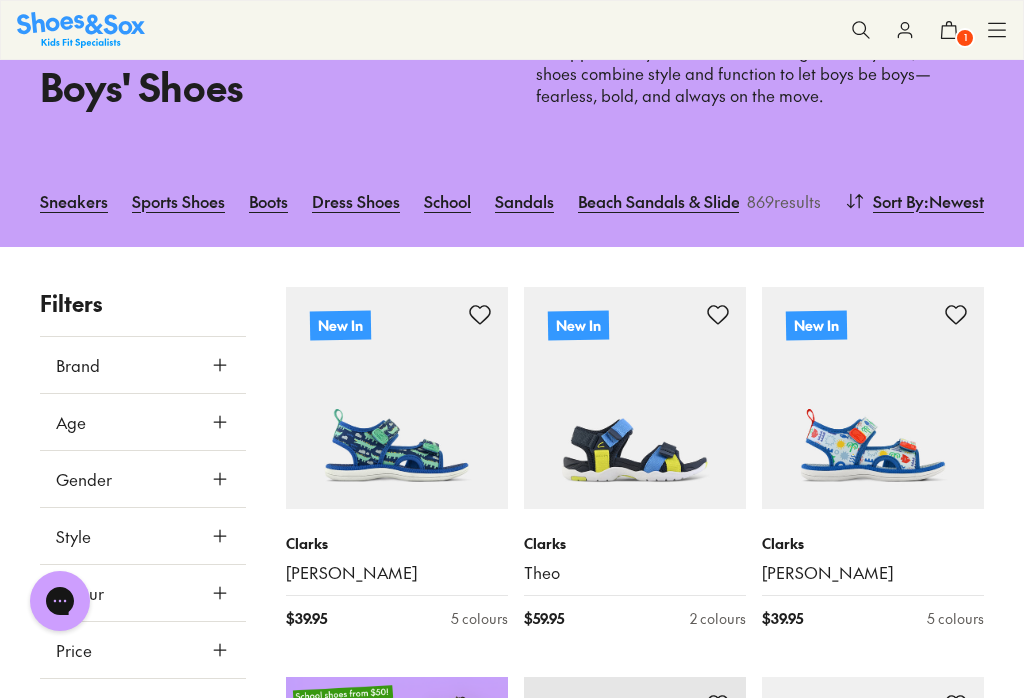click on "Sports Shoes" at bounding box center (178, 201) 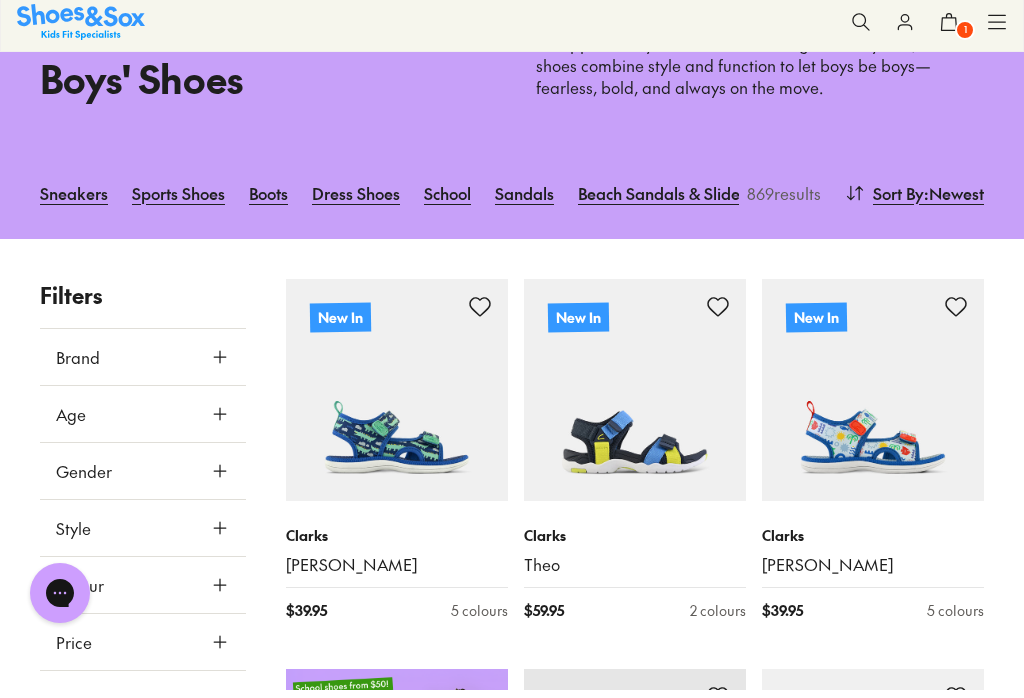 scroll, scrollTop: 0, scrollLeft: 0, axis: both 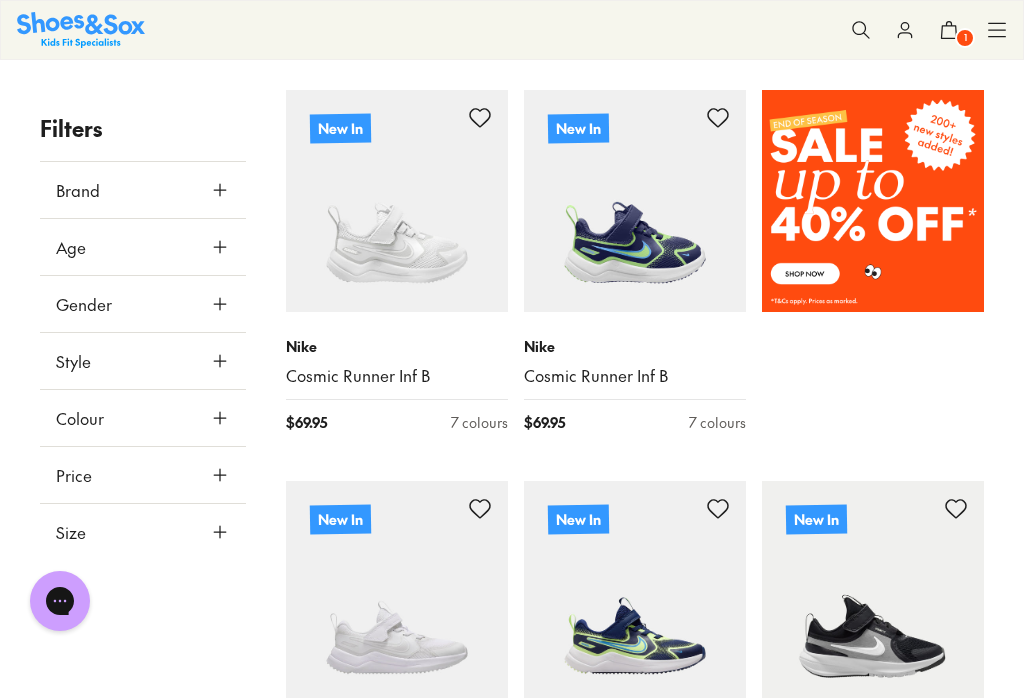 click at bounding box center (873, 201) 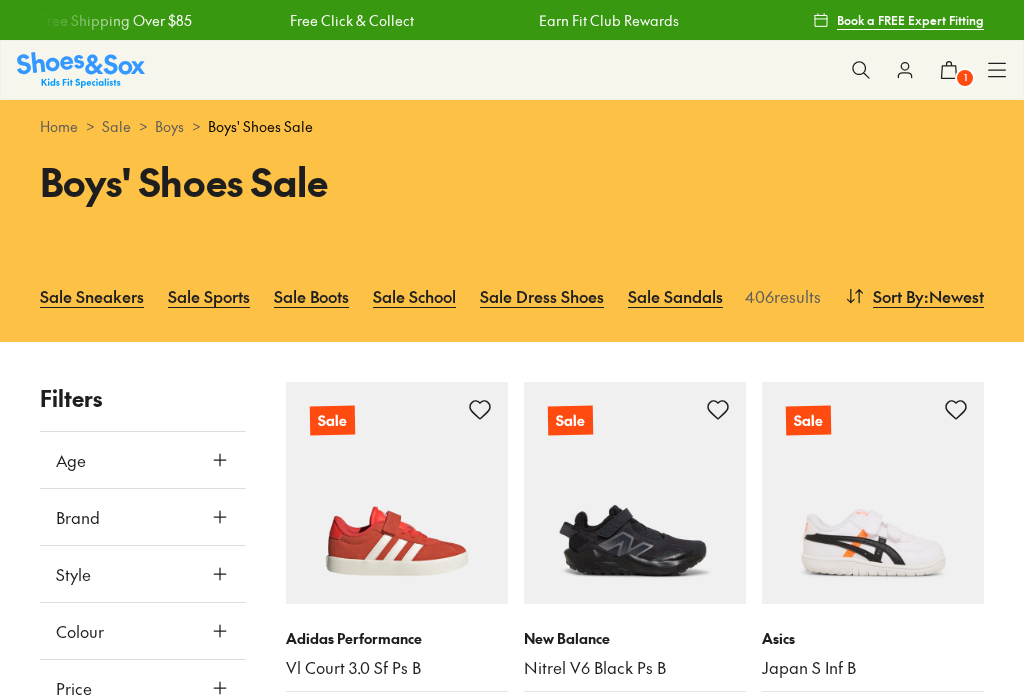 scroll, scrollTop: 246, scrollLeft: 0, axis: vertical 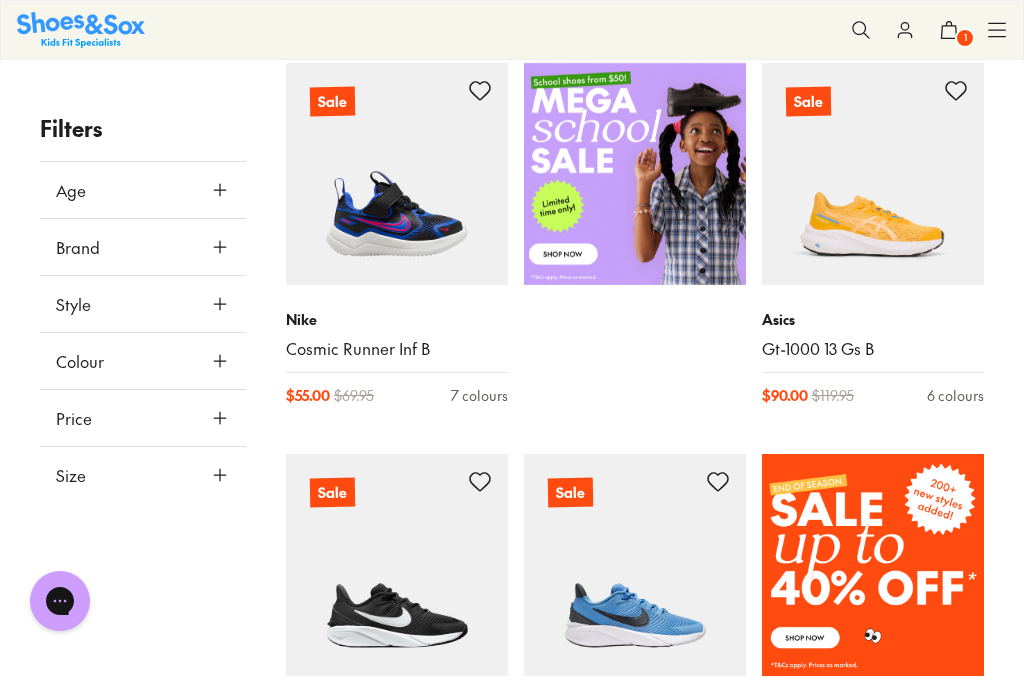 click at bounding box center (397, 174) 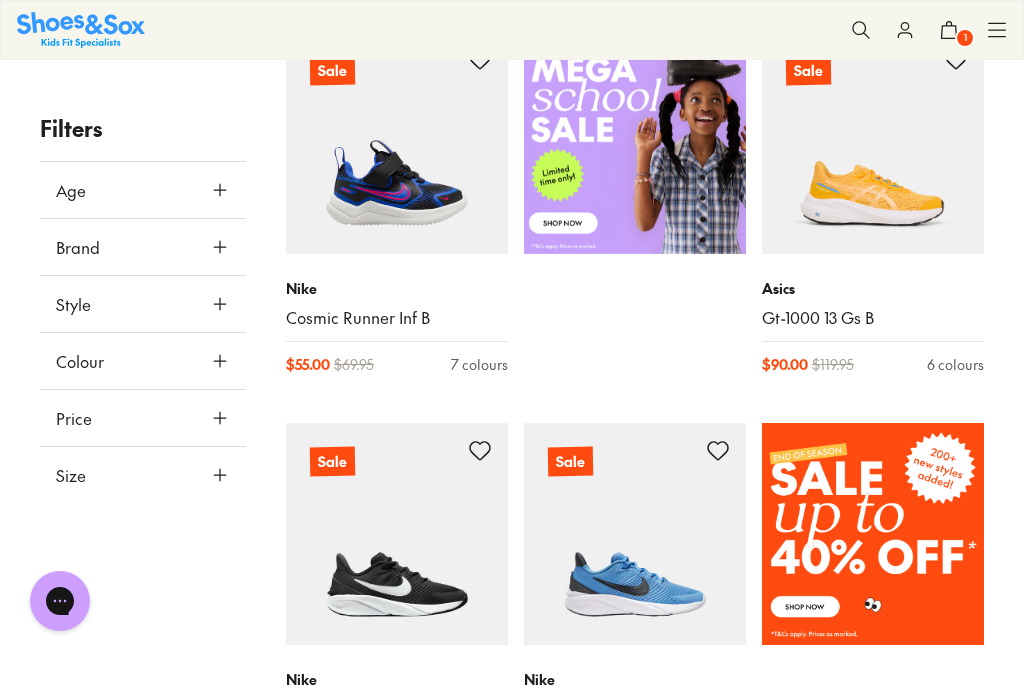 click 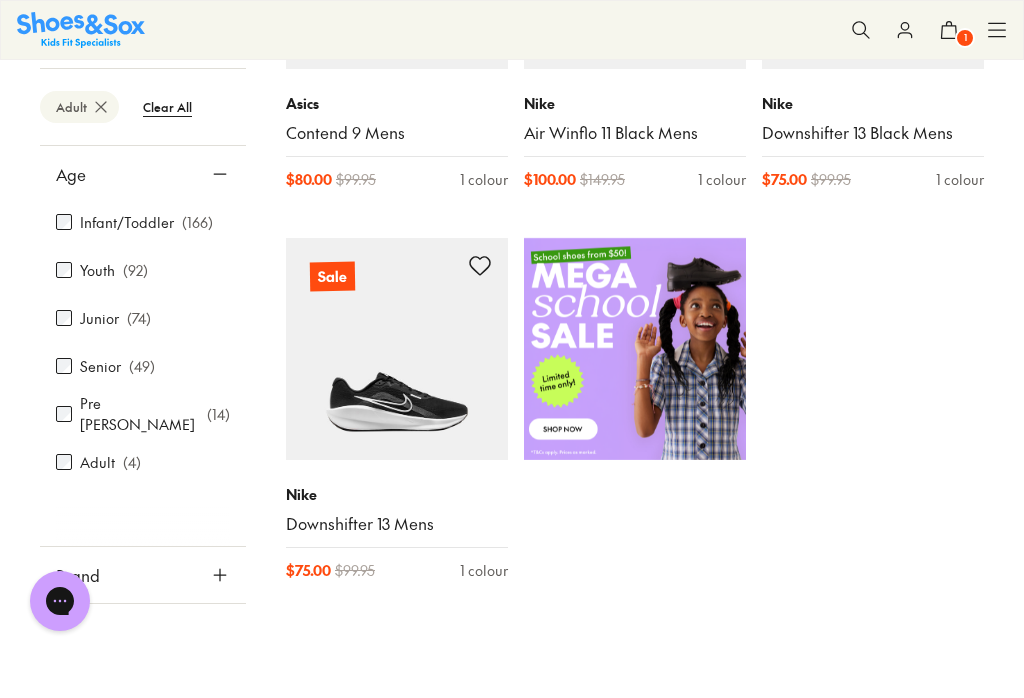 scroll, scrollTop: 519, scrollLeft: 0, axis: vertical 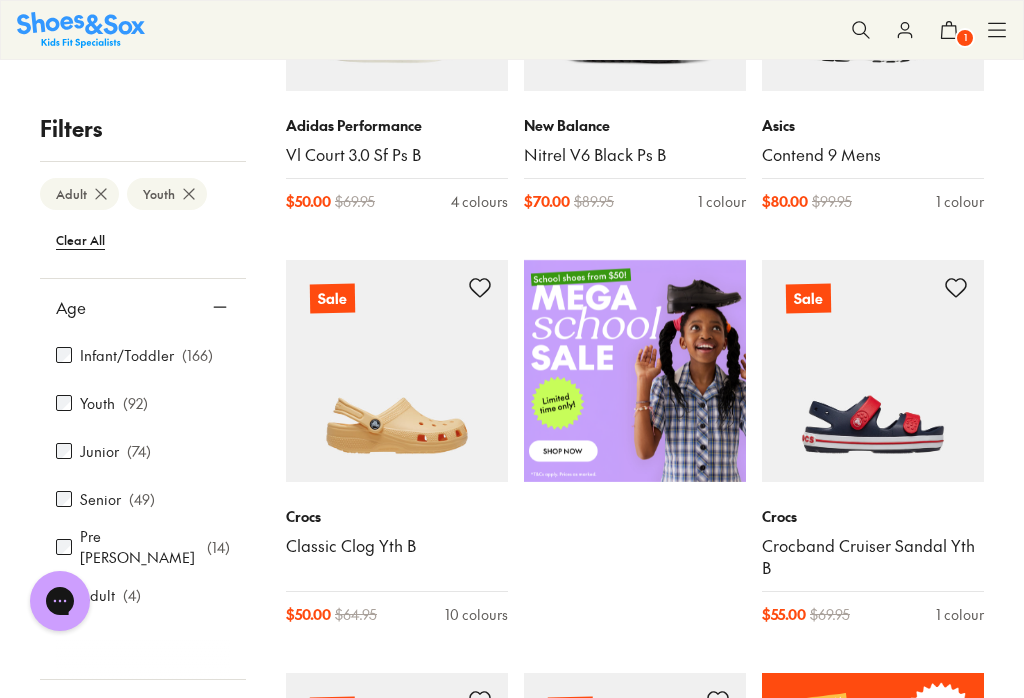 click 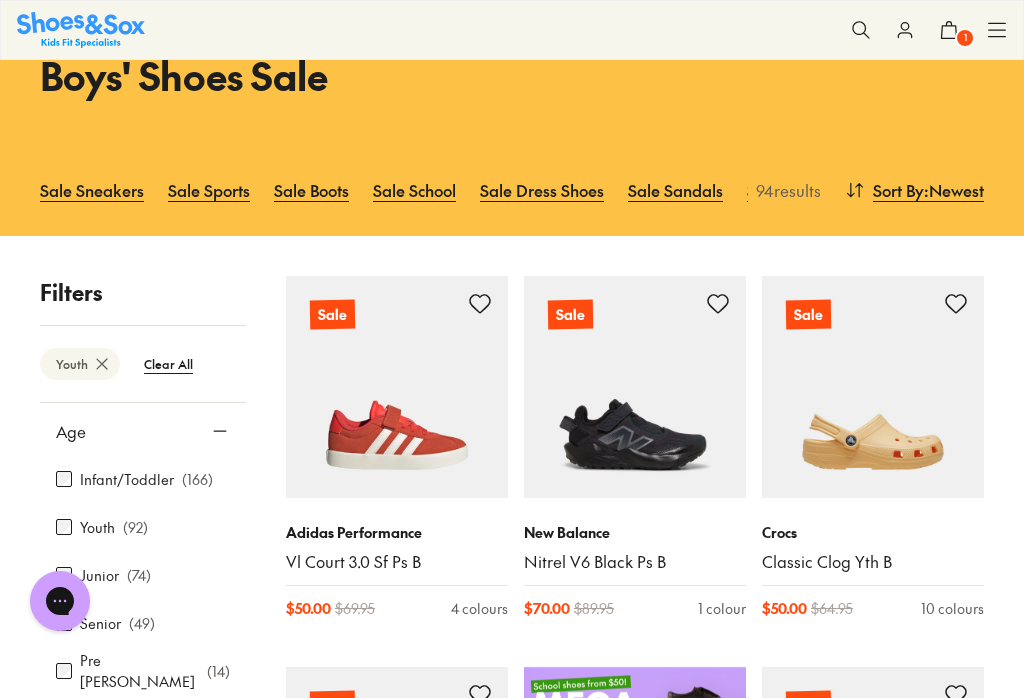 scroll, scrollTop: 158, scrollLeft: 0, axis: vertical 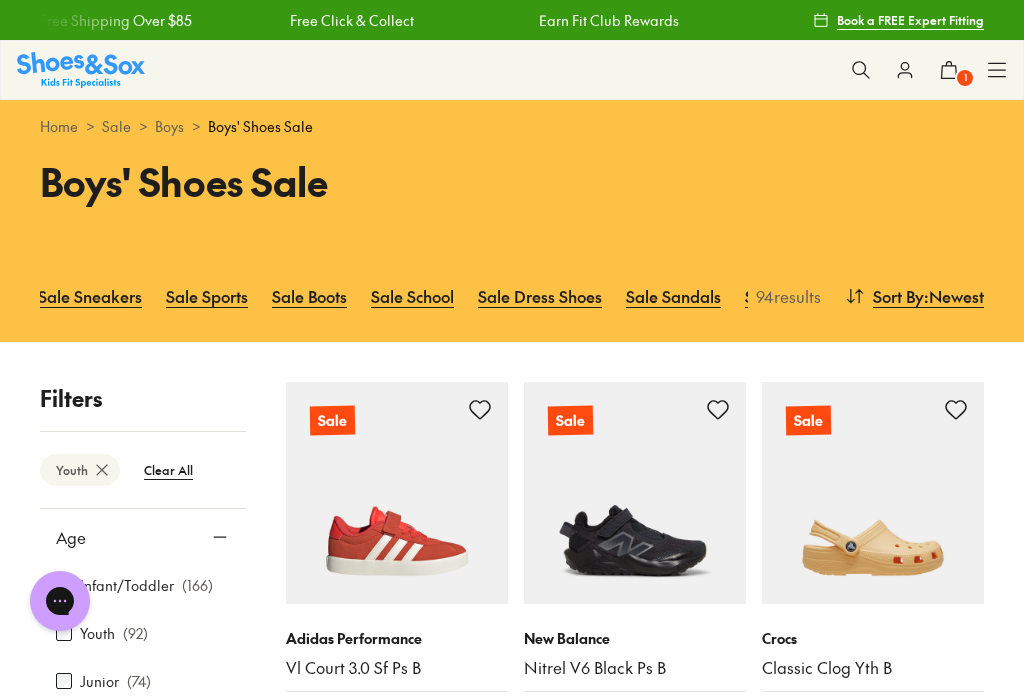 click on "Sale Sports" at bounding box center [207, 296] 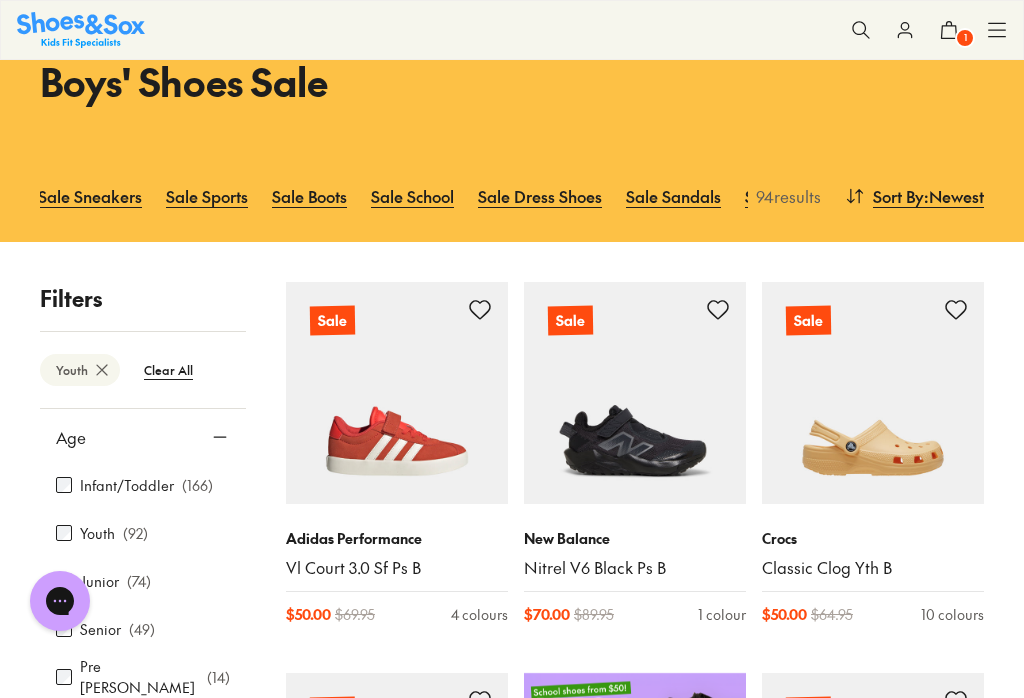 scroll, scrollTop: 516, scrollLeft: 0, axis: vertical 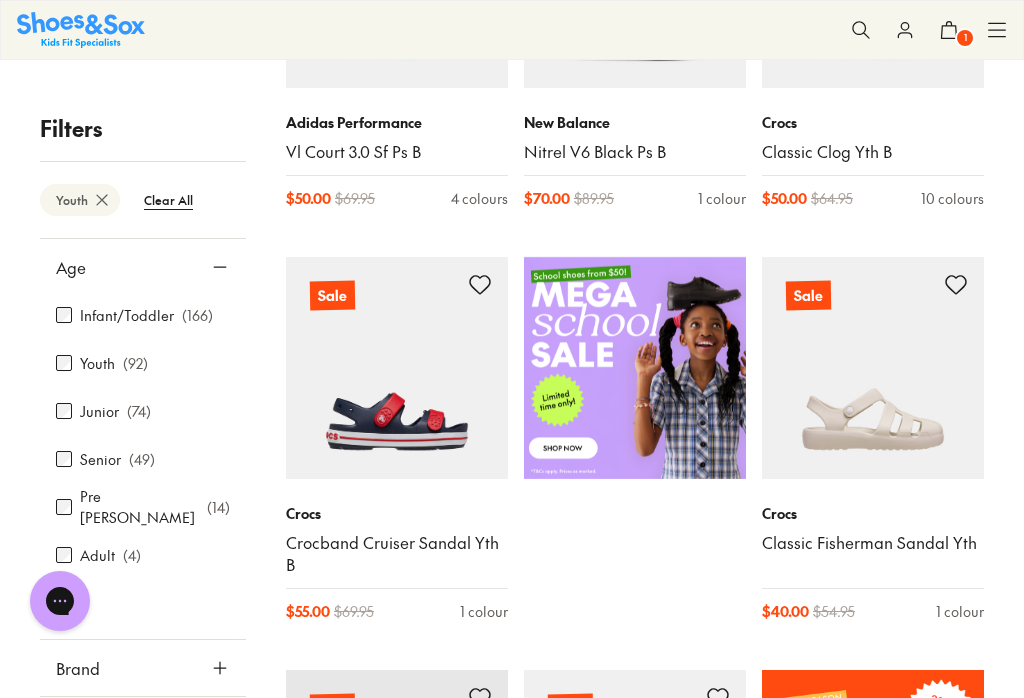 click on "1" 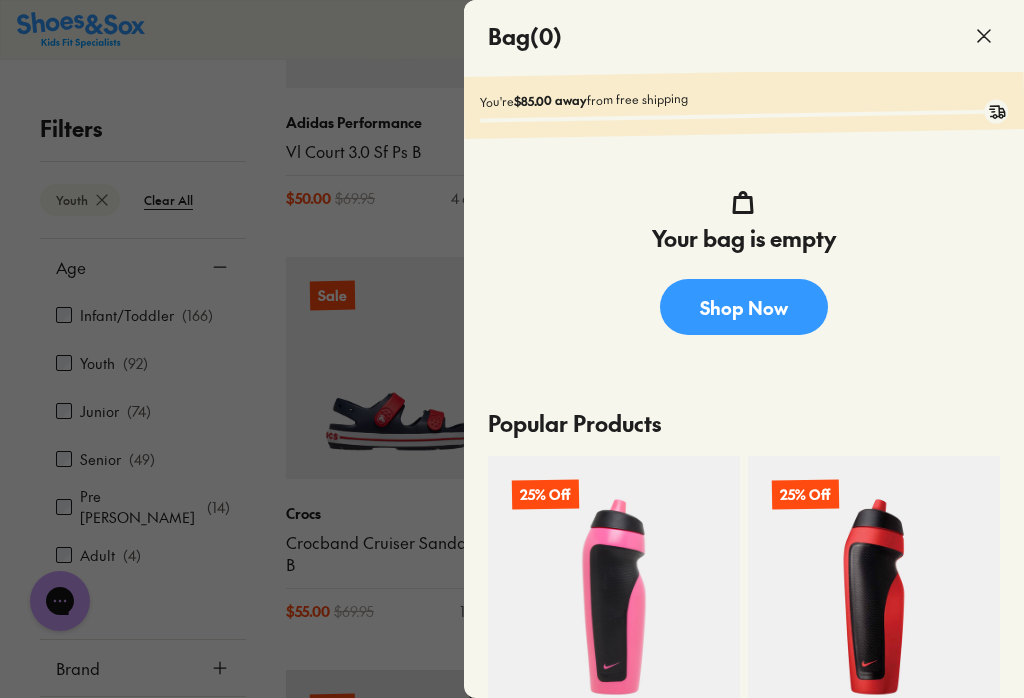click 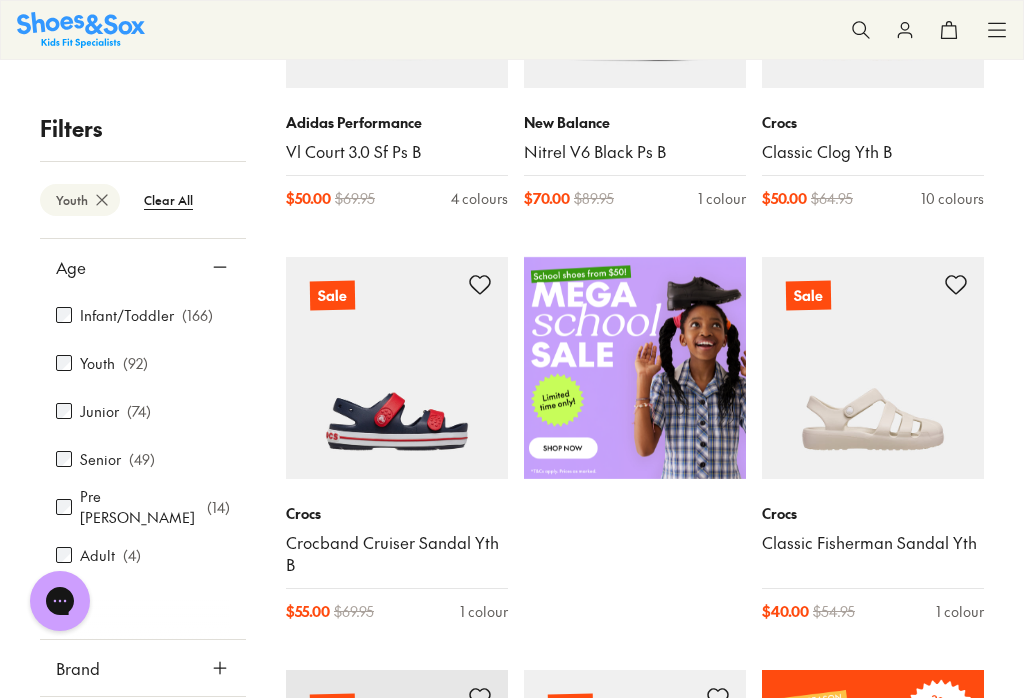 scroll, scrollTop: 0, scrollLeft: 0, axis: both 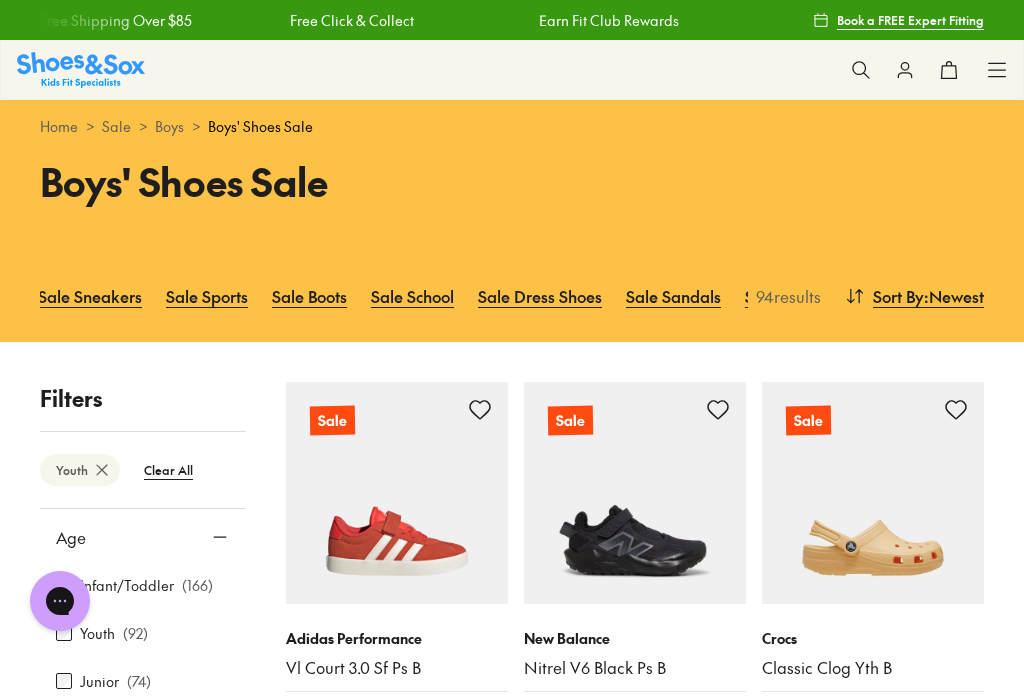 click on "Sale" at bounding box center [116, 126] 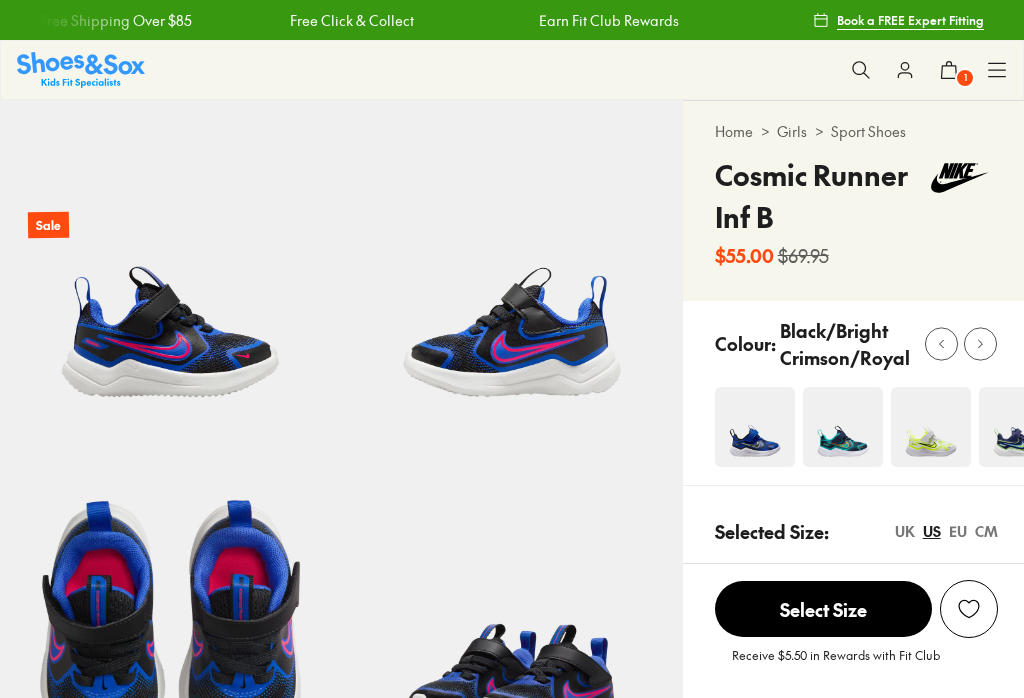 scroll, scrollTop: 295, scrollLeft: 0, axis: vertical 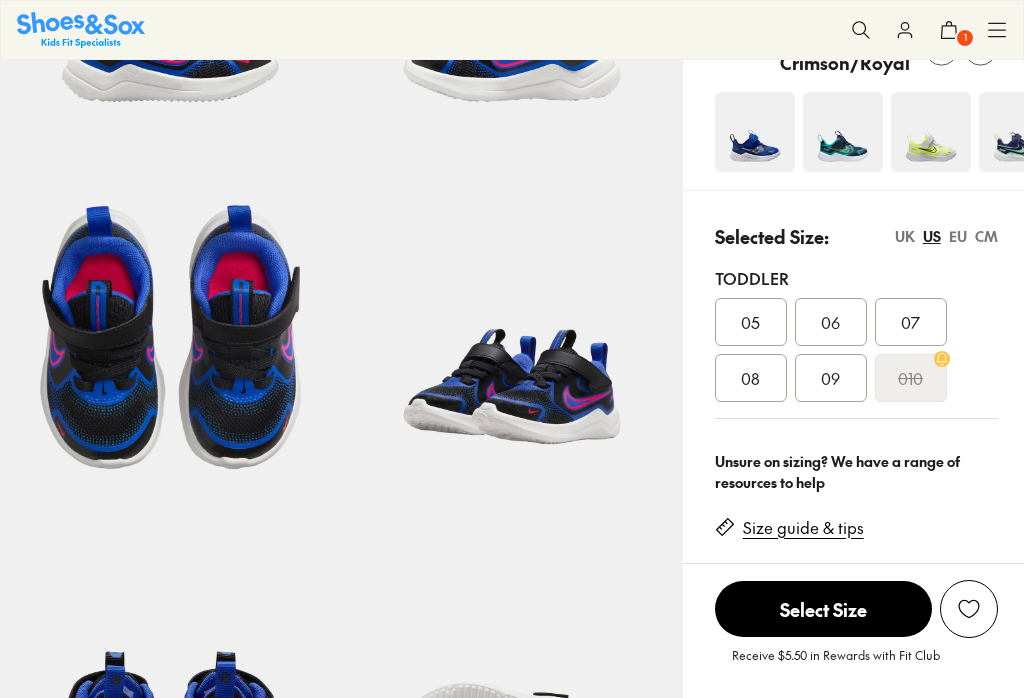 click on "CM" at bounding box center [986, 236] 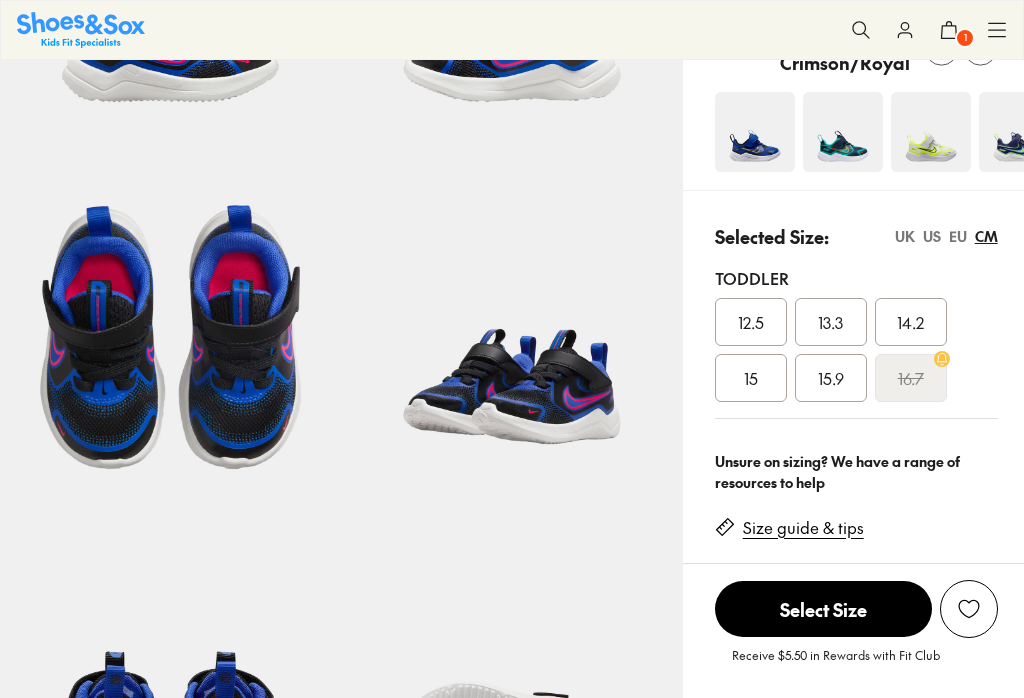 click on "CM" at bounding box center (986, 236) 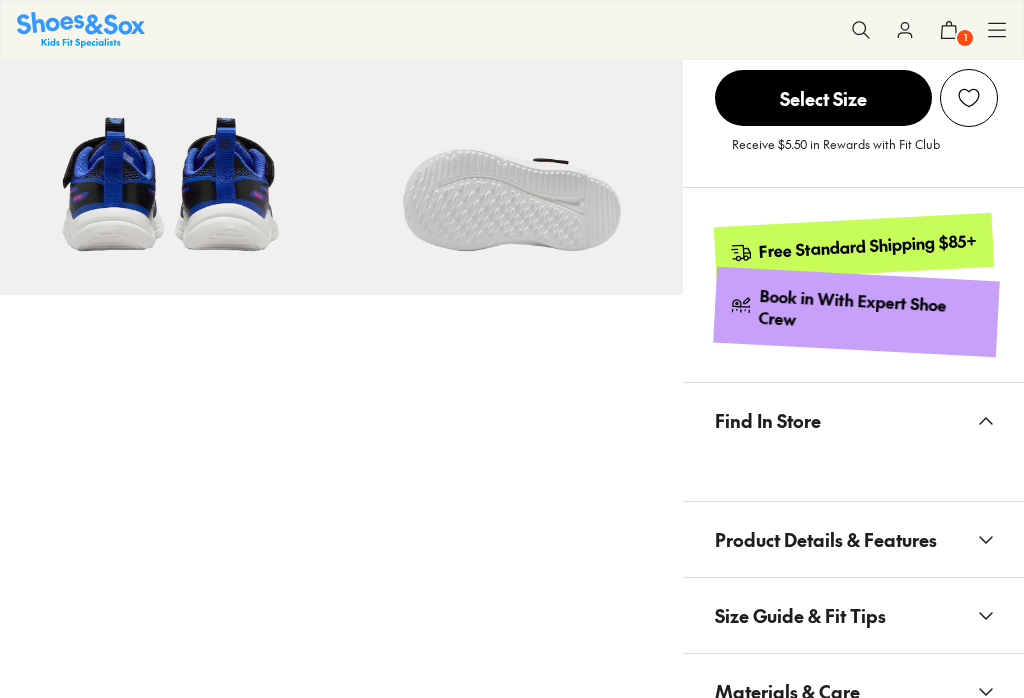 scroll, scrollTop: 0, scrollLeft: 0, axis: both 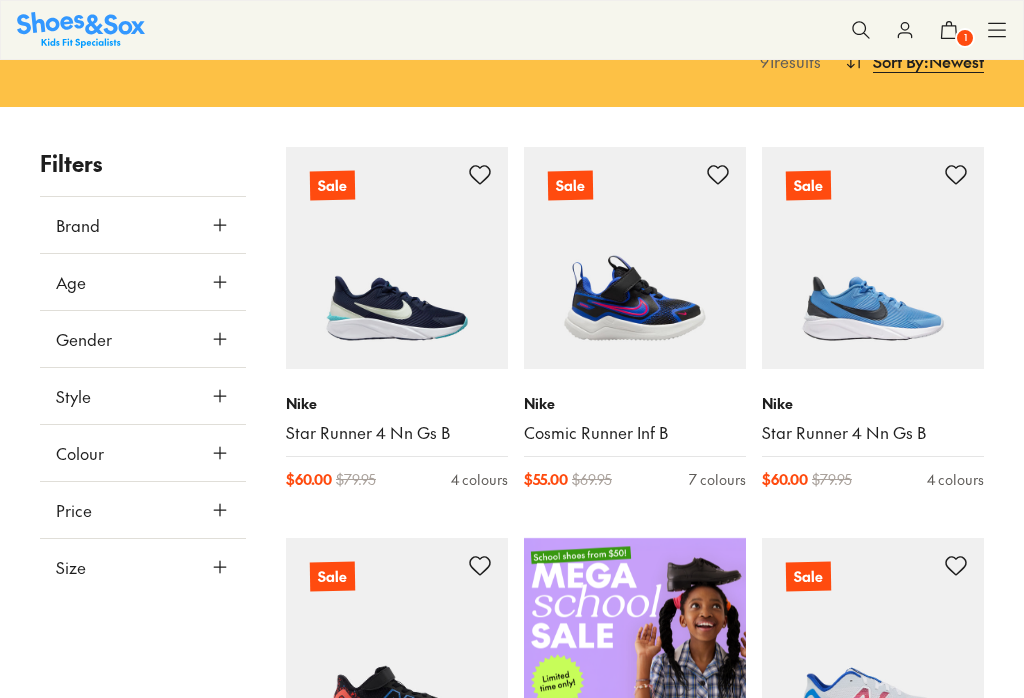 click on "Age" at bounding box center (143, 282) 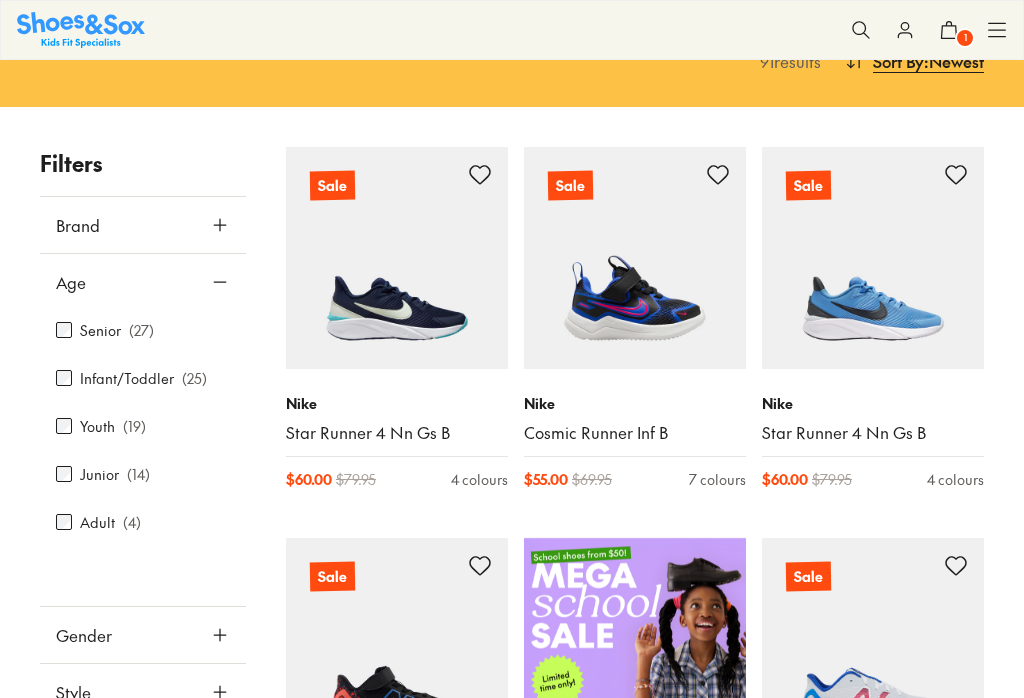 click 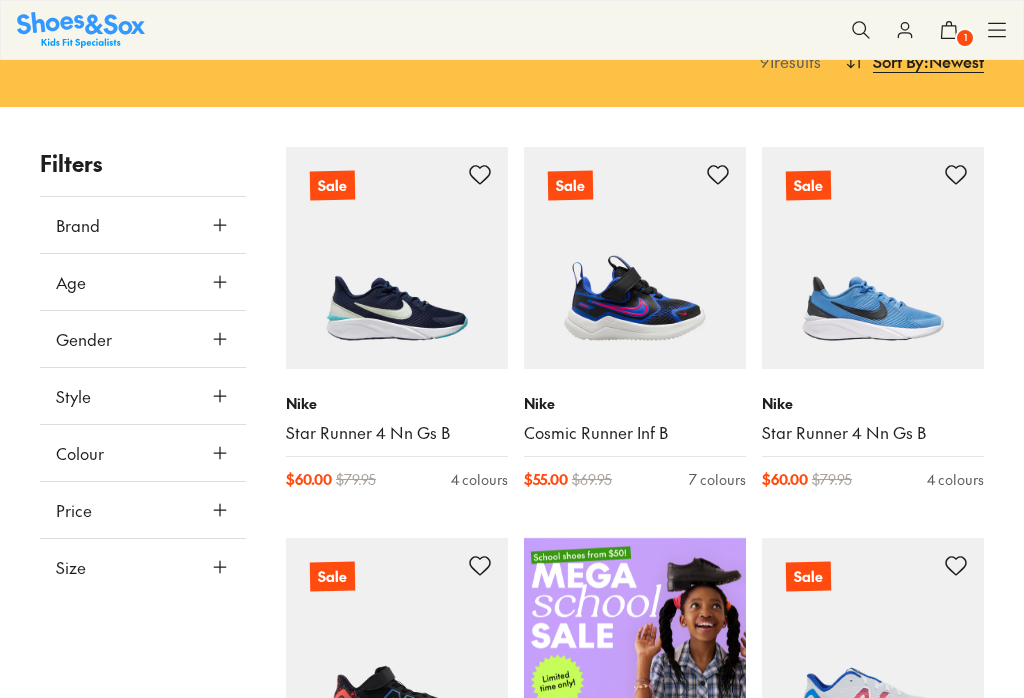 scroll, scrollTop: 235, scrollLeft: 0, axis: vertical 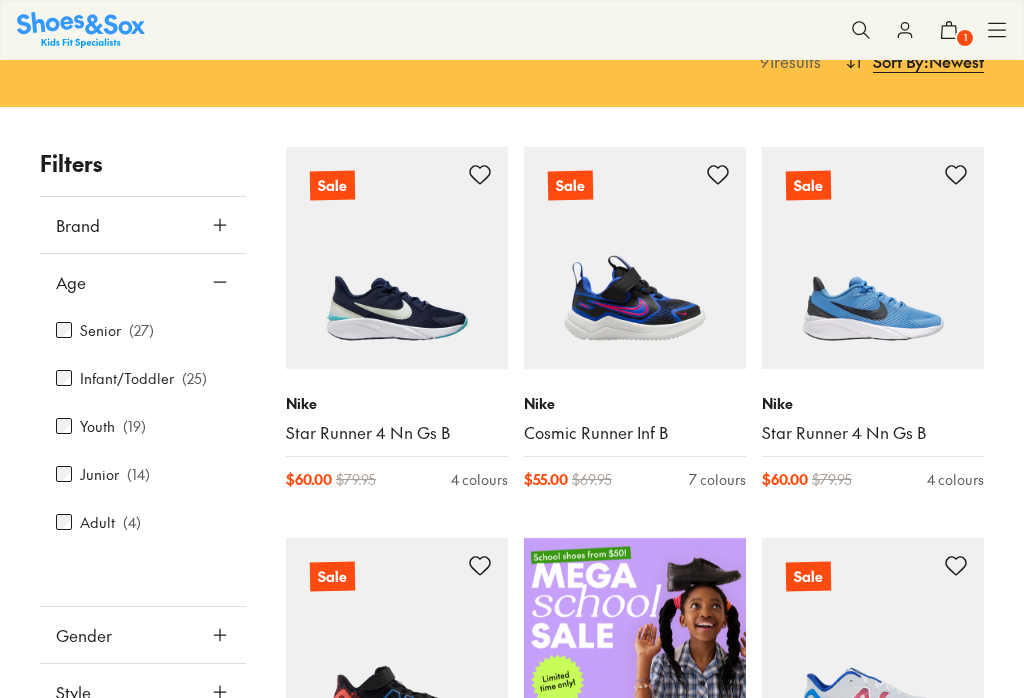 click 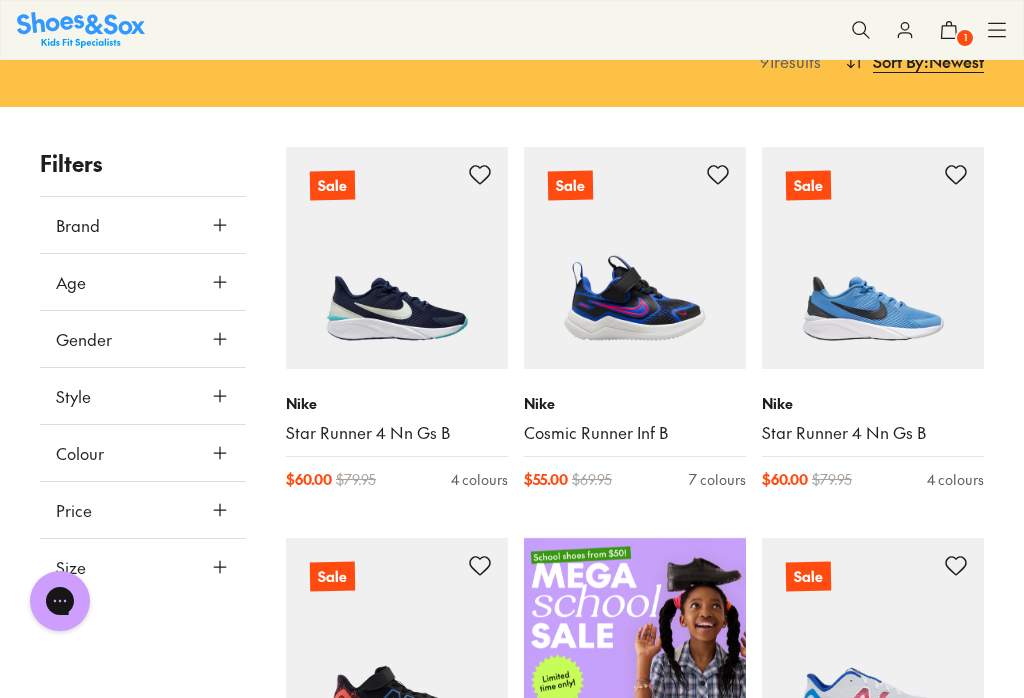 scroll, scrollTop: 0, scrollLeft: 0, axis: both 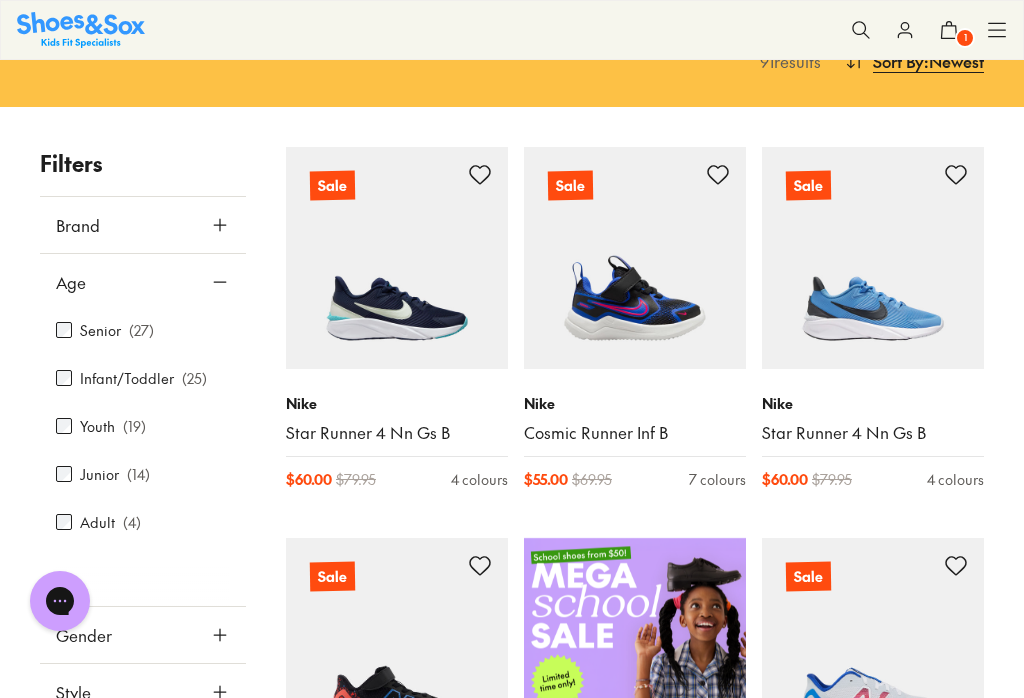 click 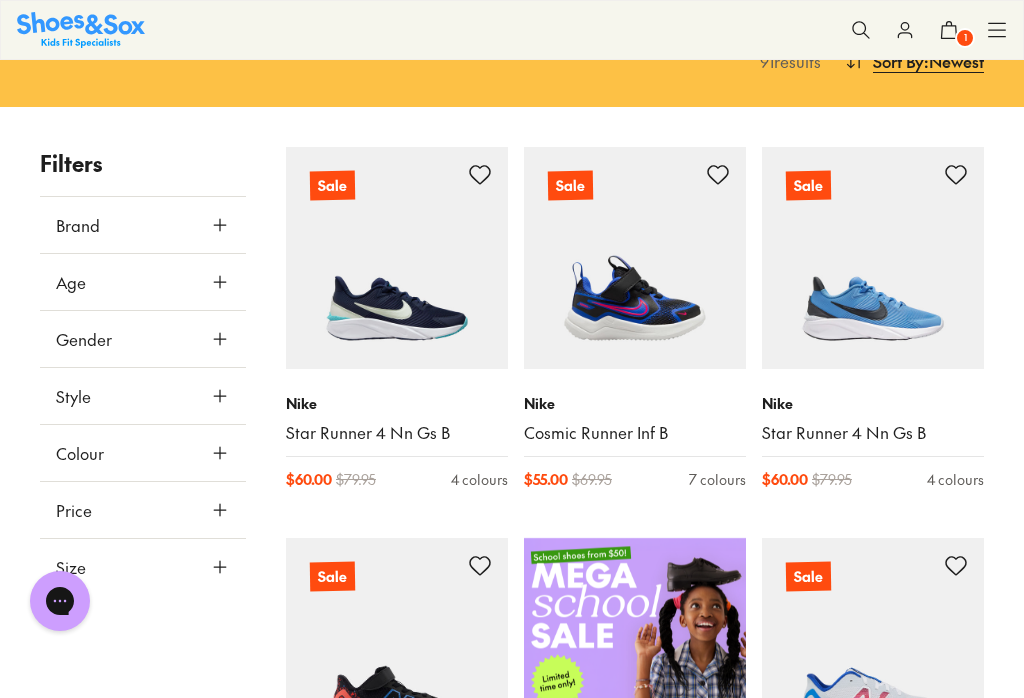 click on "Age" at bounding box center (143, 282) 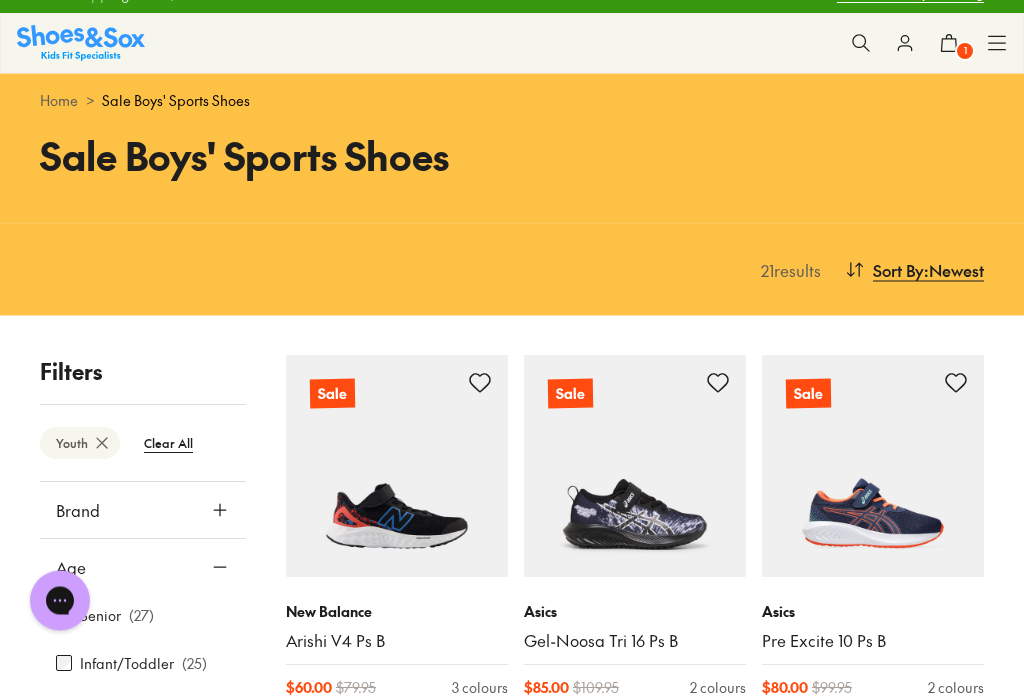 scroll, scrollTop: 0, scrollLeft: 0, axis: both 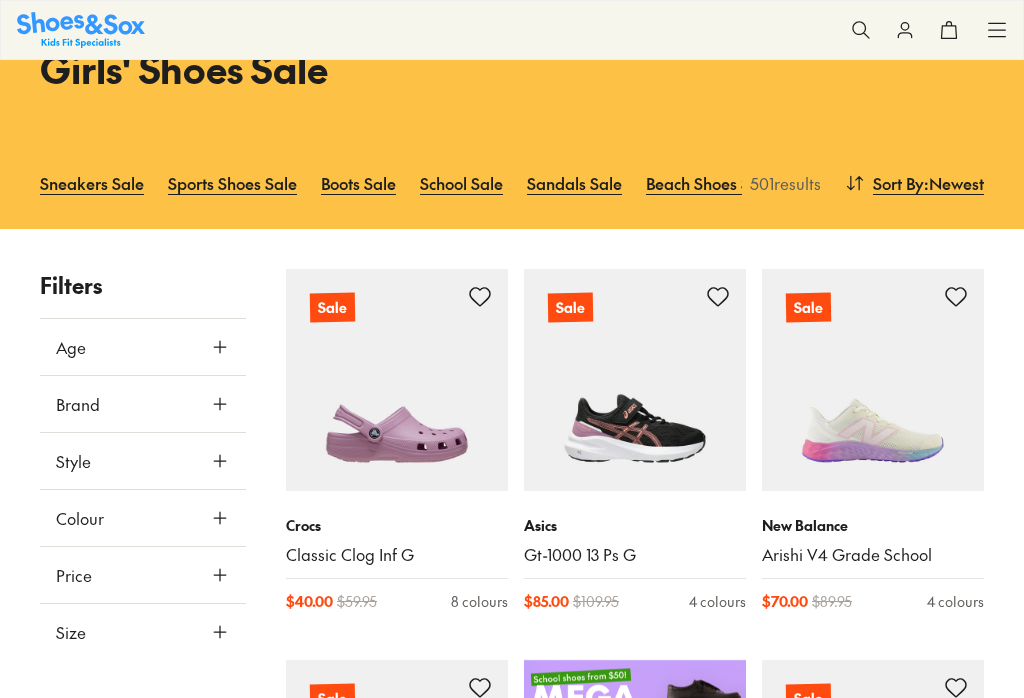 click 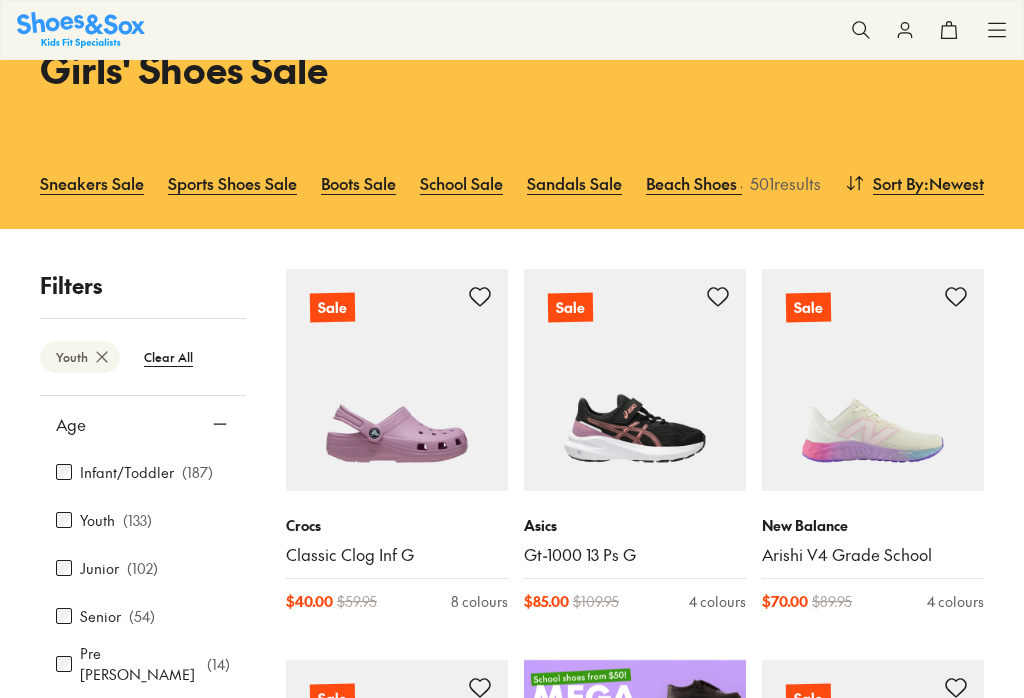 click on "Age" at bounding box center (143, 424) 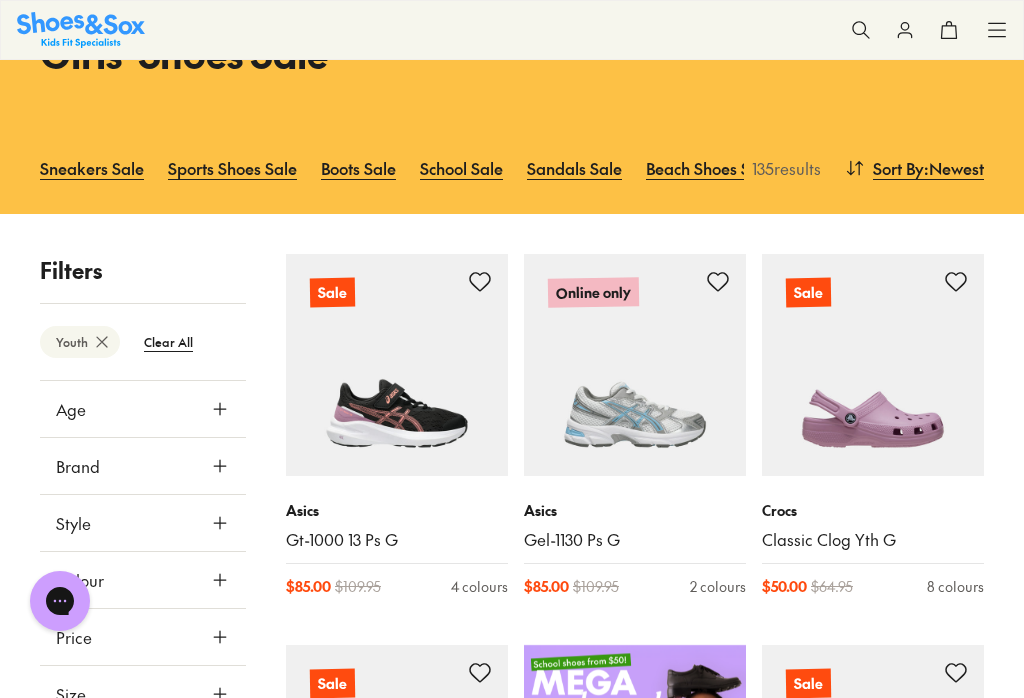 scroll, scrollTop: 371, scrollLeft: 0, axis: vertical 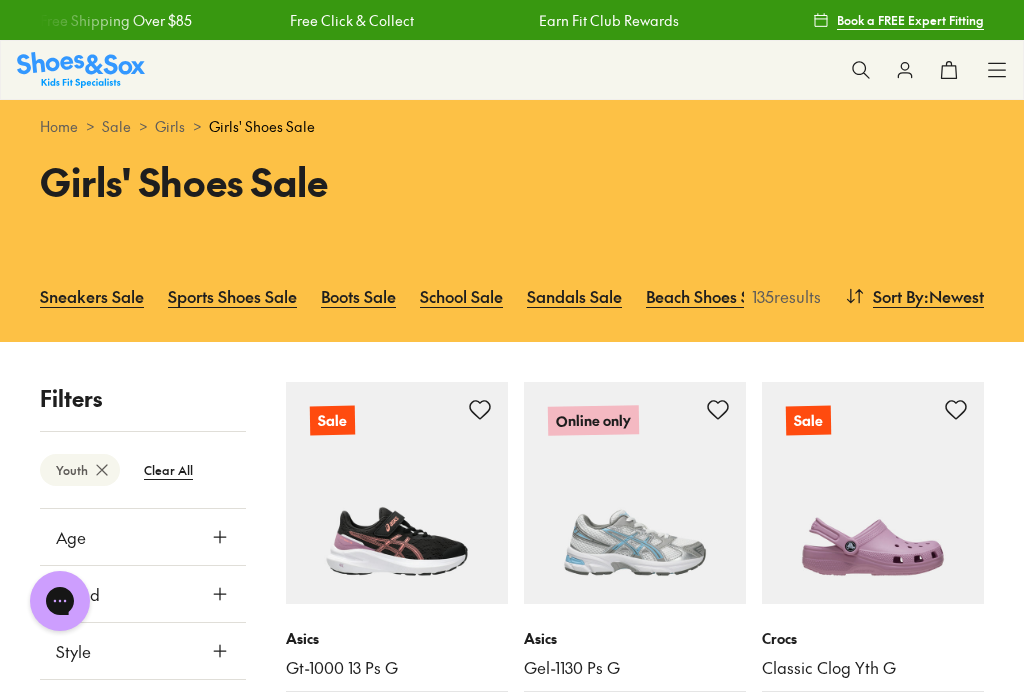 click on "Sneakers Sale" at bounding box center [92, 296] 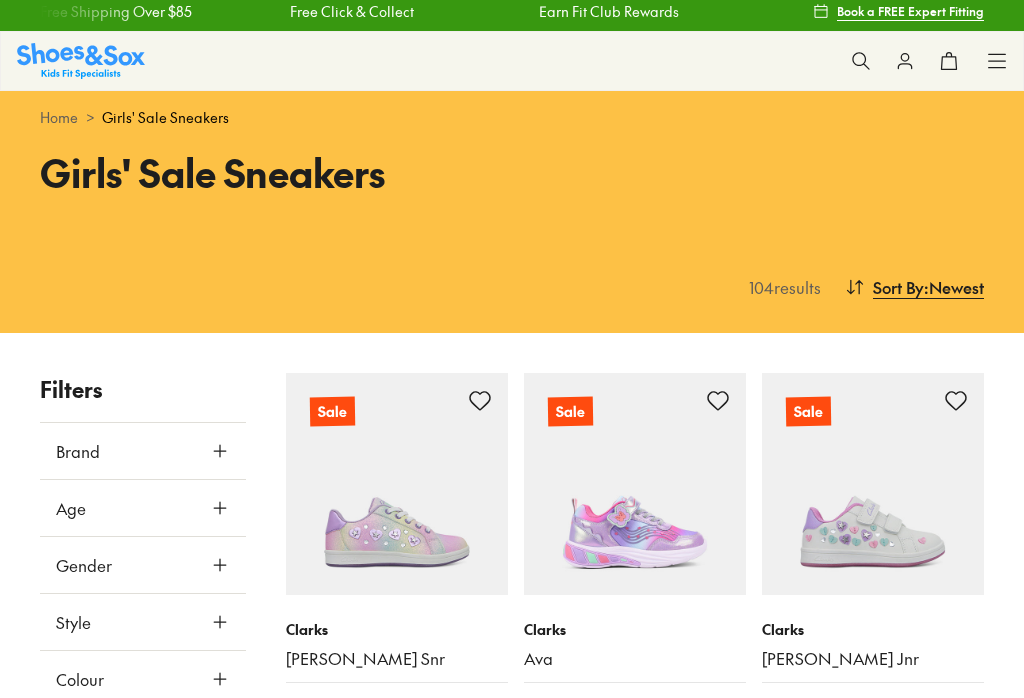 scroll, scrollTop: 9, scrollLeft: 0, axis: vertical 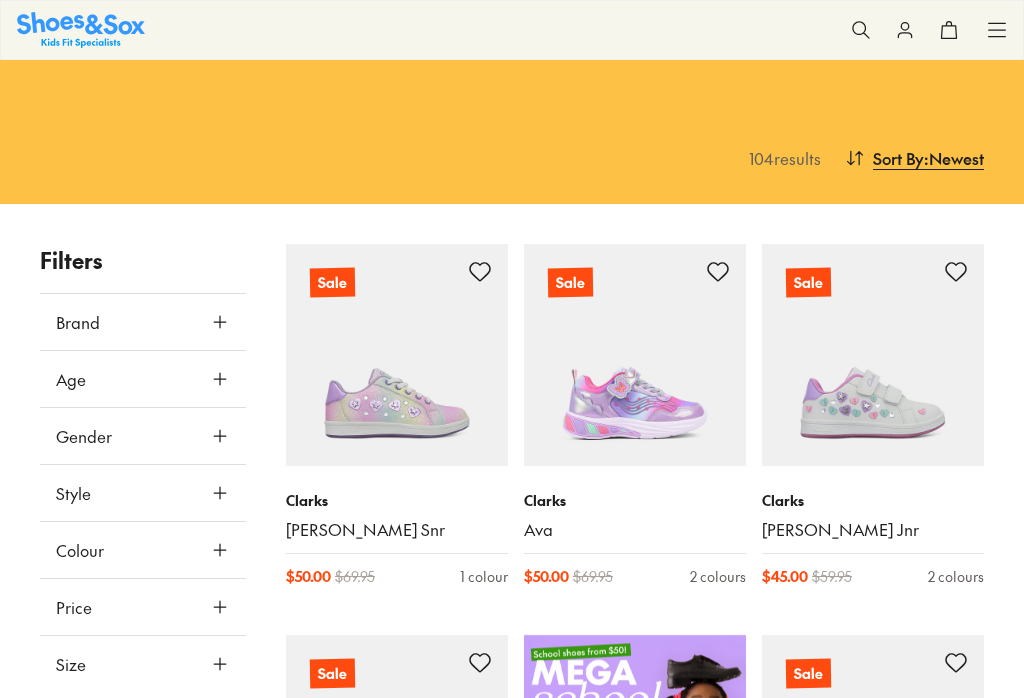 click at bounding box center (397, 355) 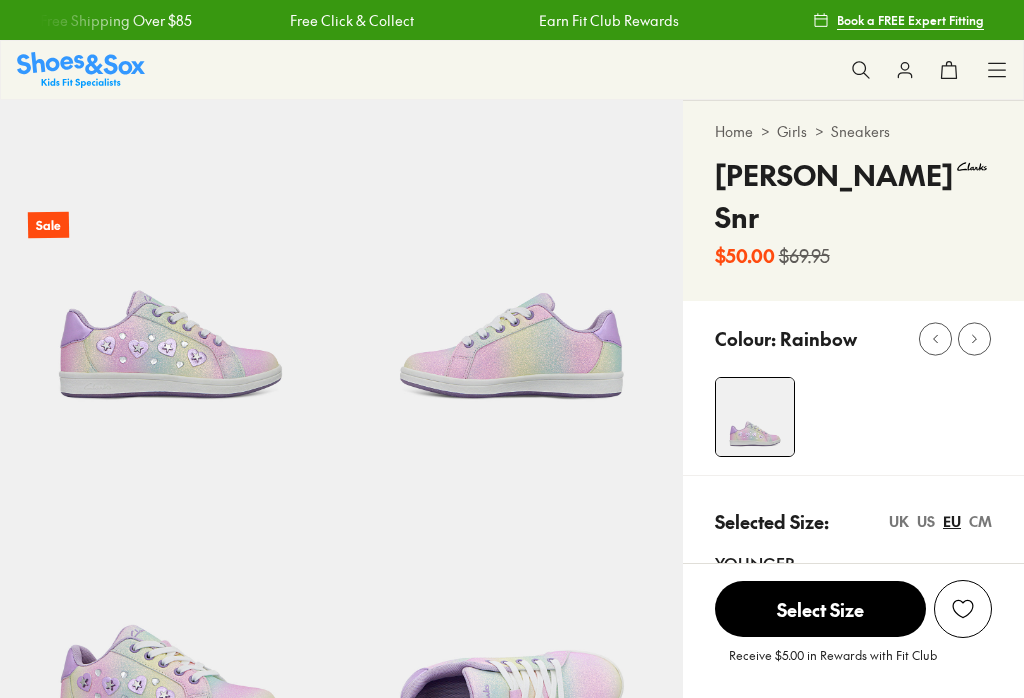 click on "34" at bounding box center [751, 719] 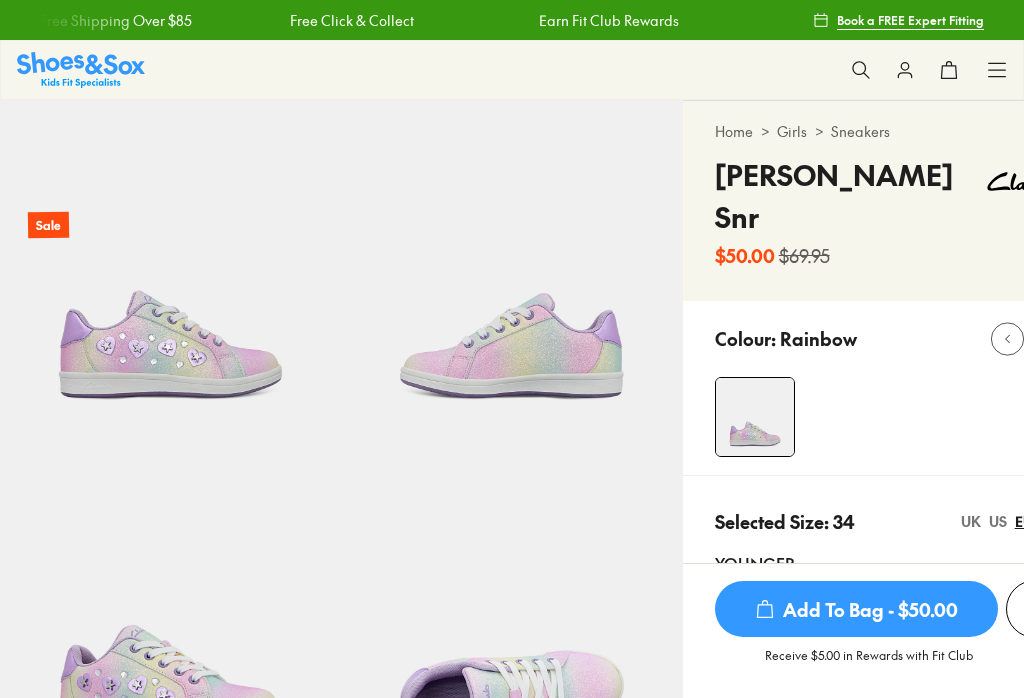 scroll, scrollTop: 449, scrollLeft: 0, axis: vertical 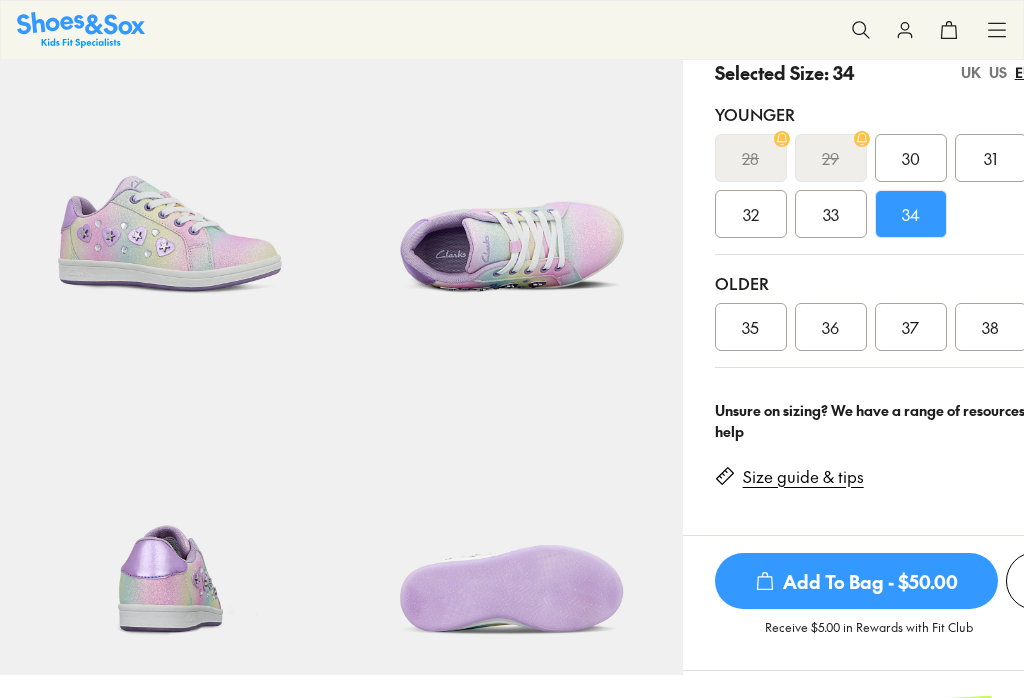 click on "Add To Bag - $50.00" at bounding box center [856, 581] 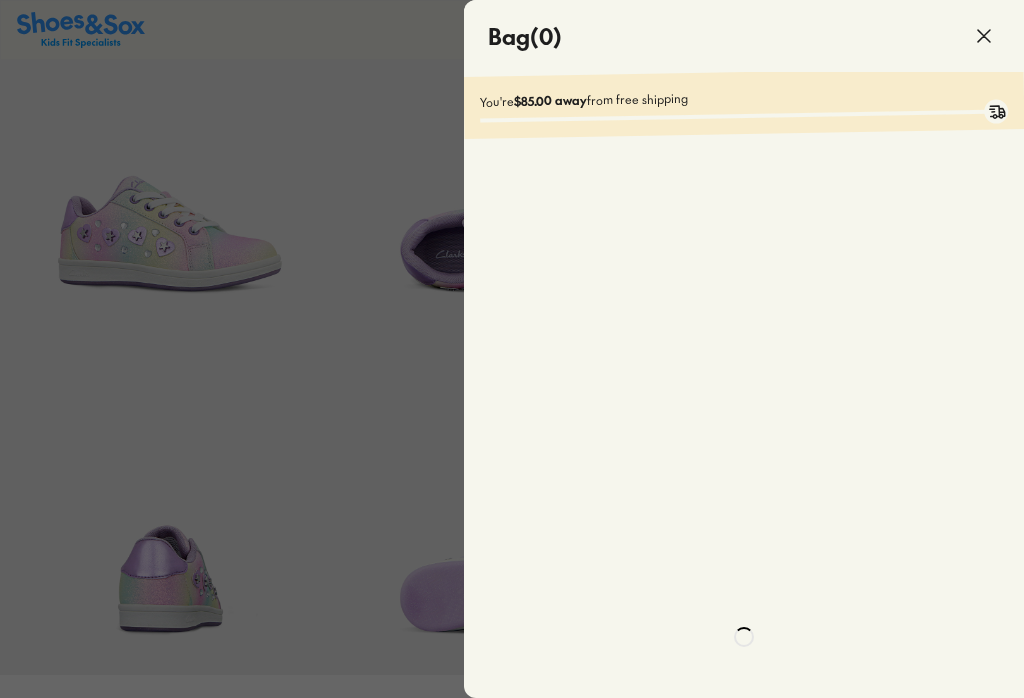 scroll, scrollTop: 0, scrollLeft: 0, axis: both 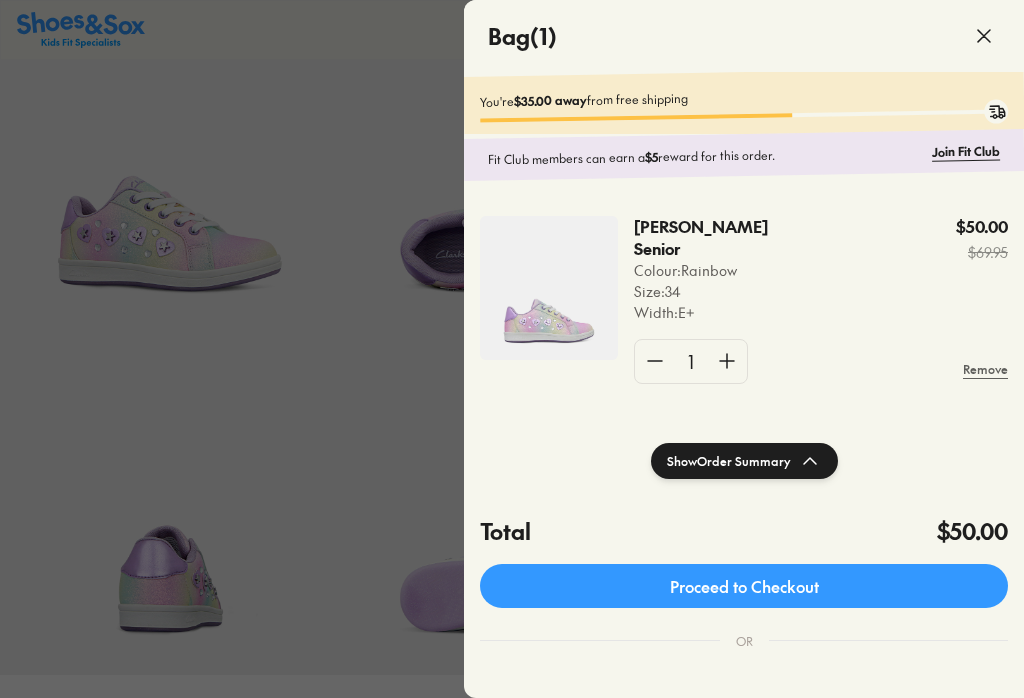 click on "Join Fit Club" 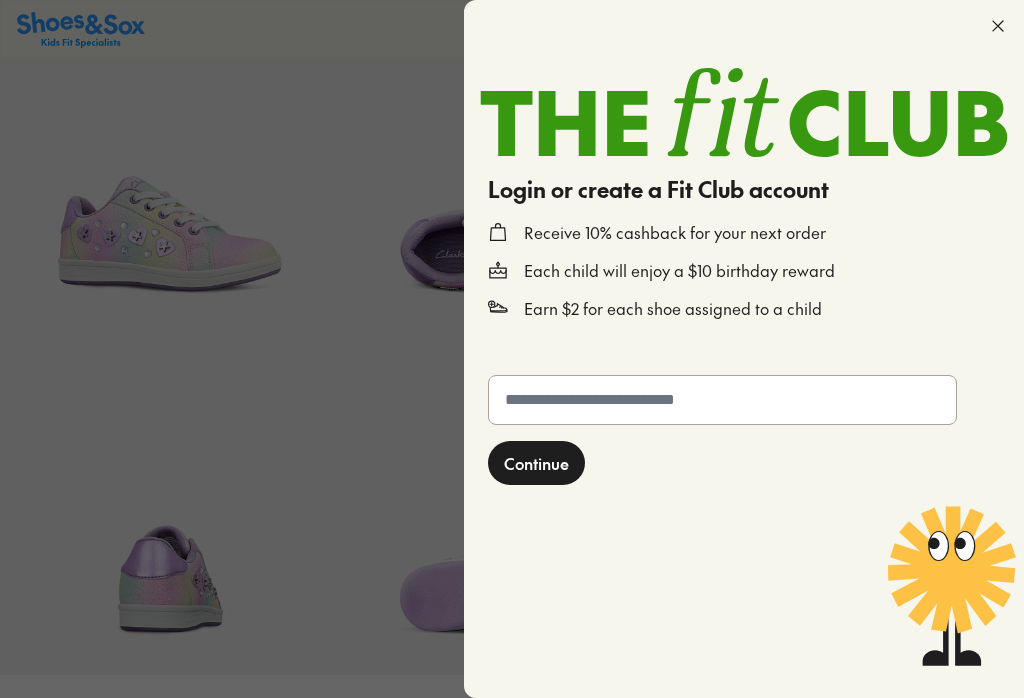 click 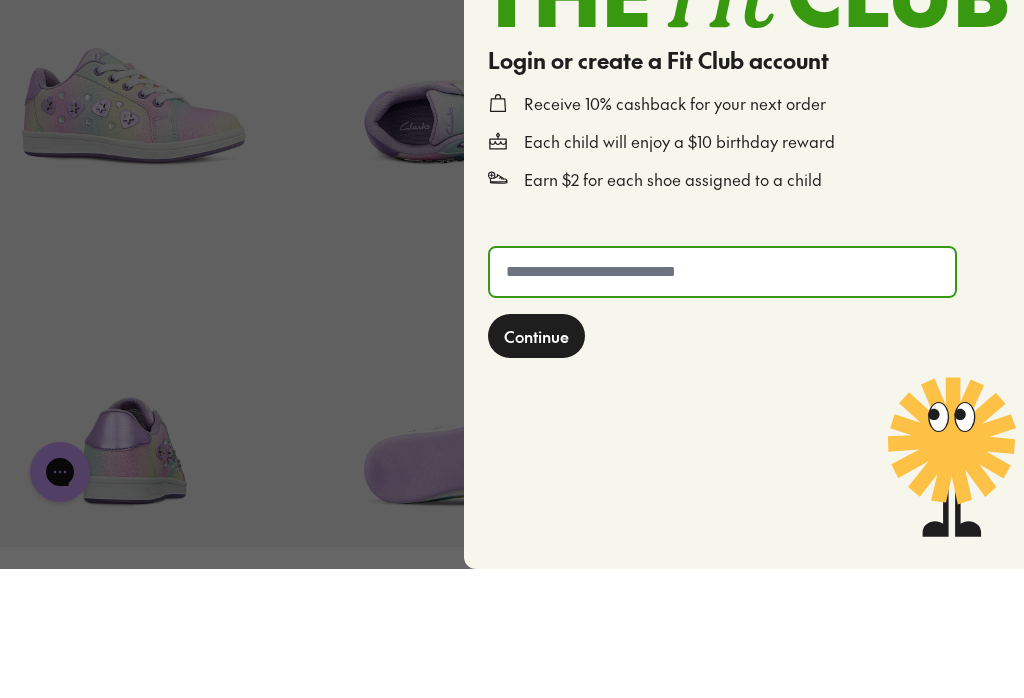 scroll, scrollTop: 0, scrollLeft: 0, axis: both 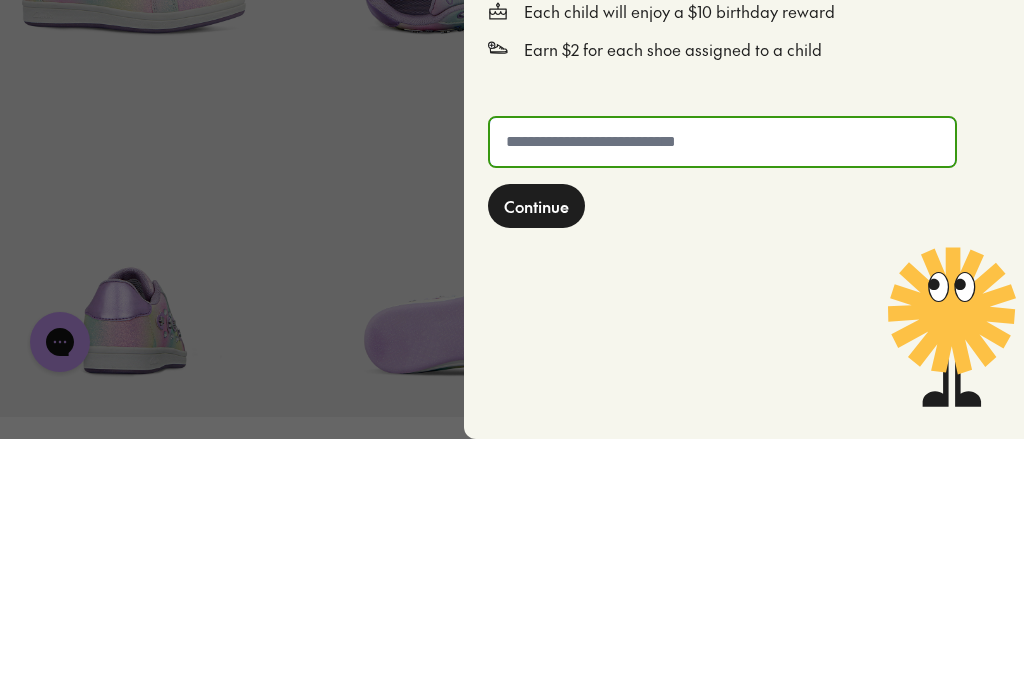 select on "*" 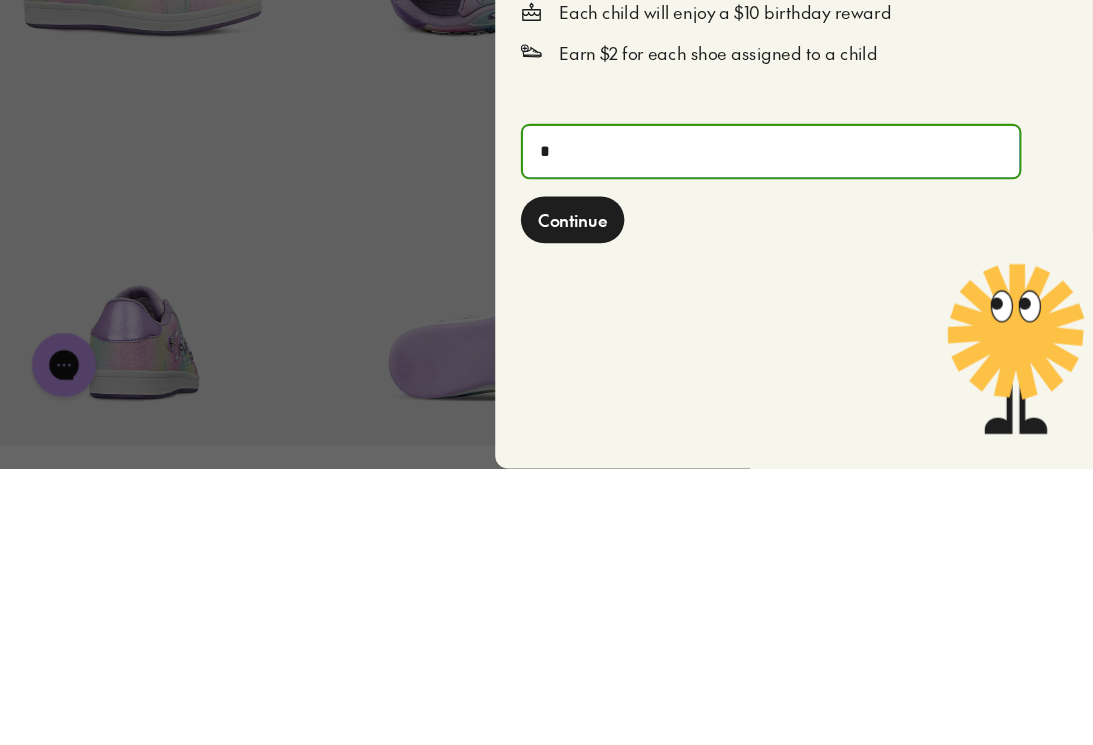 scroll, scrollTop: 448, scrollLeft: 0, axis: vertical 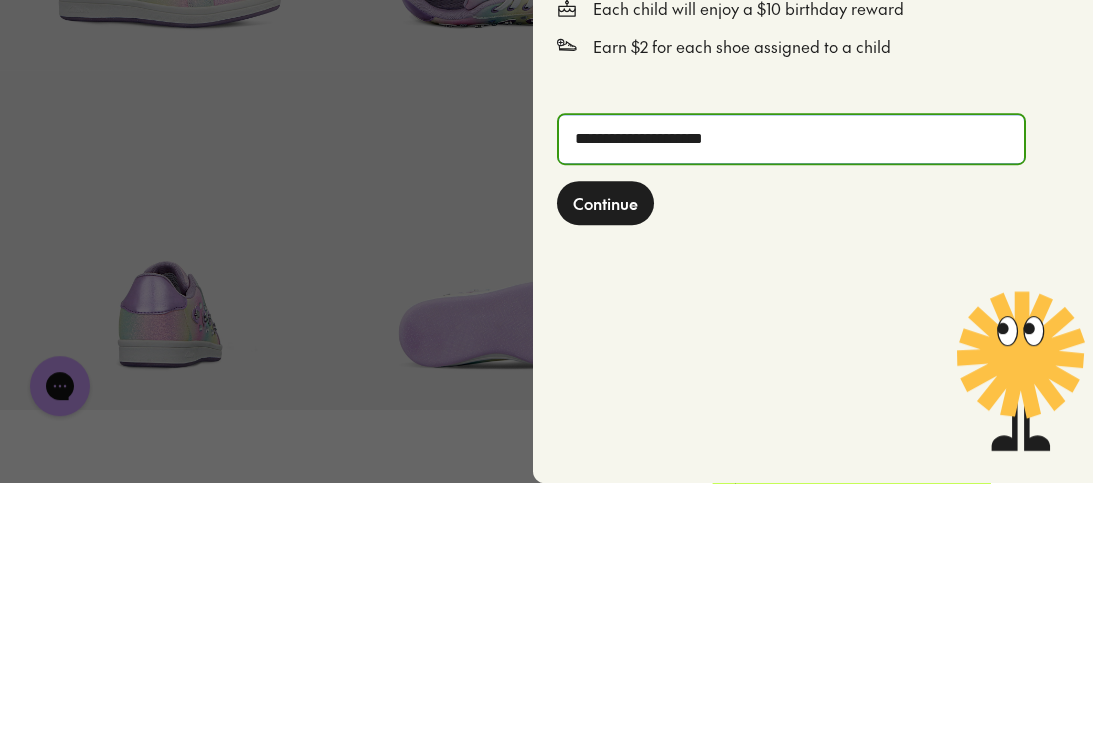 type on "**********" 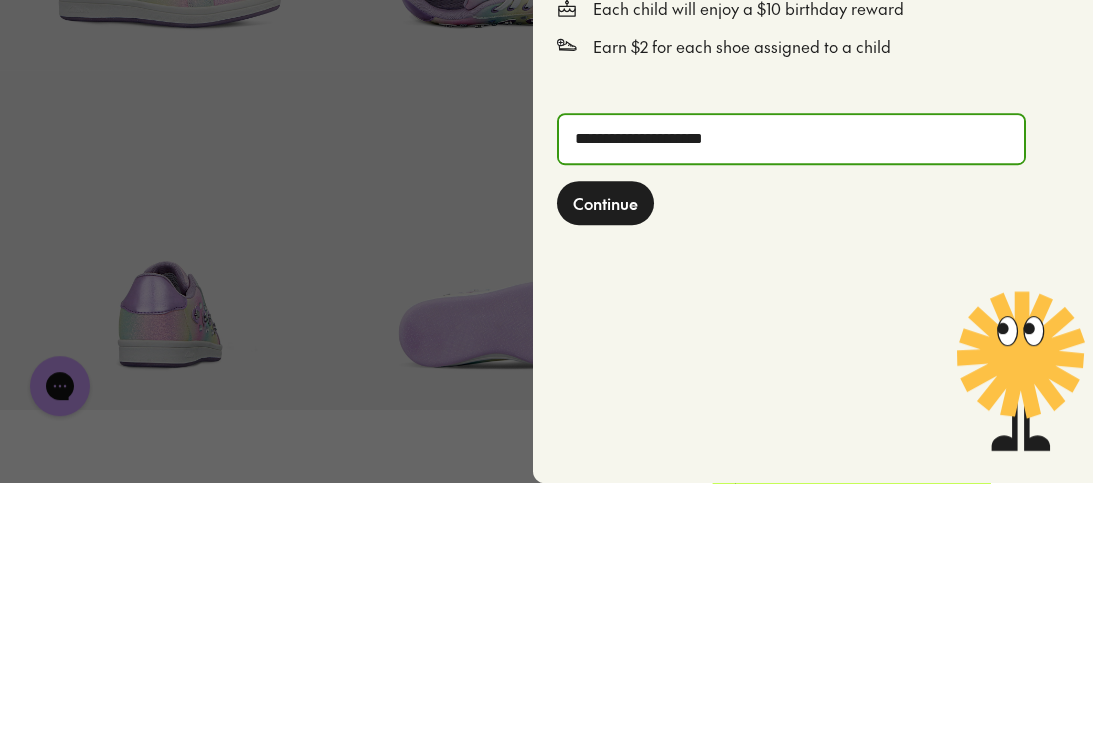 click on "Continue" 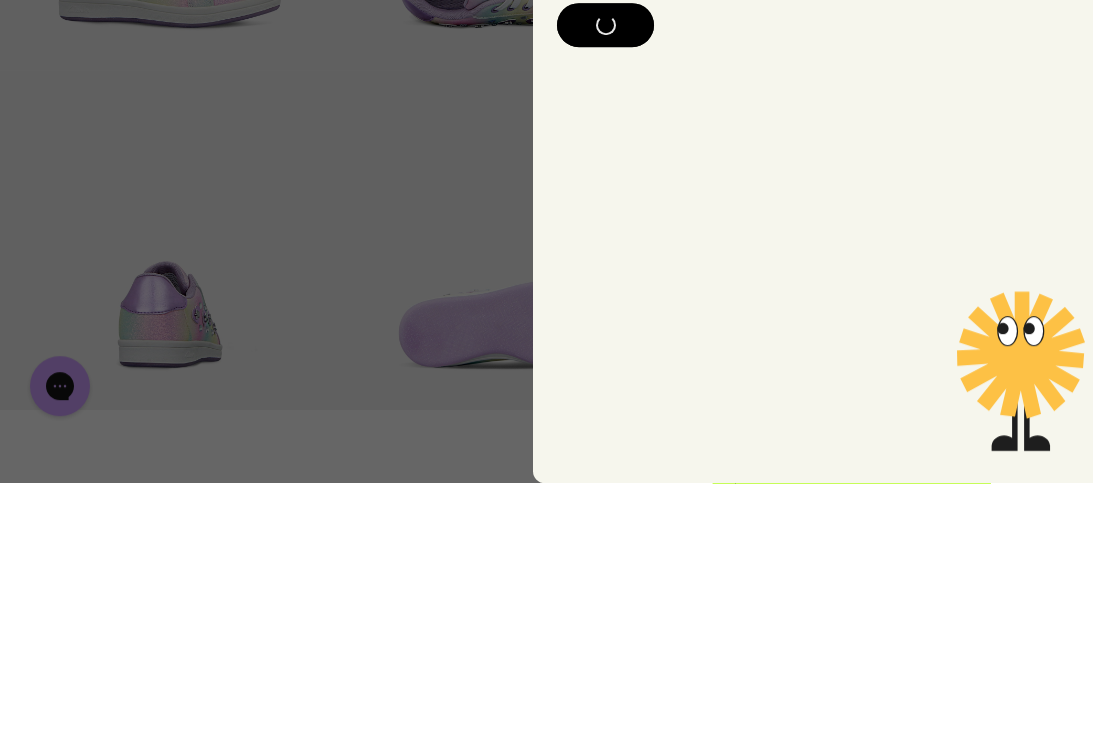 scroll, scrollTop: 710, scrollLeft: 0, axis: vertical 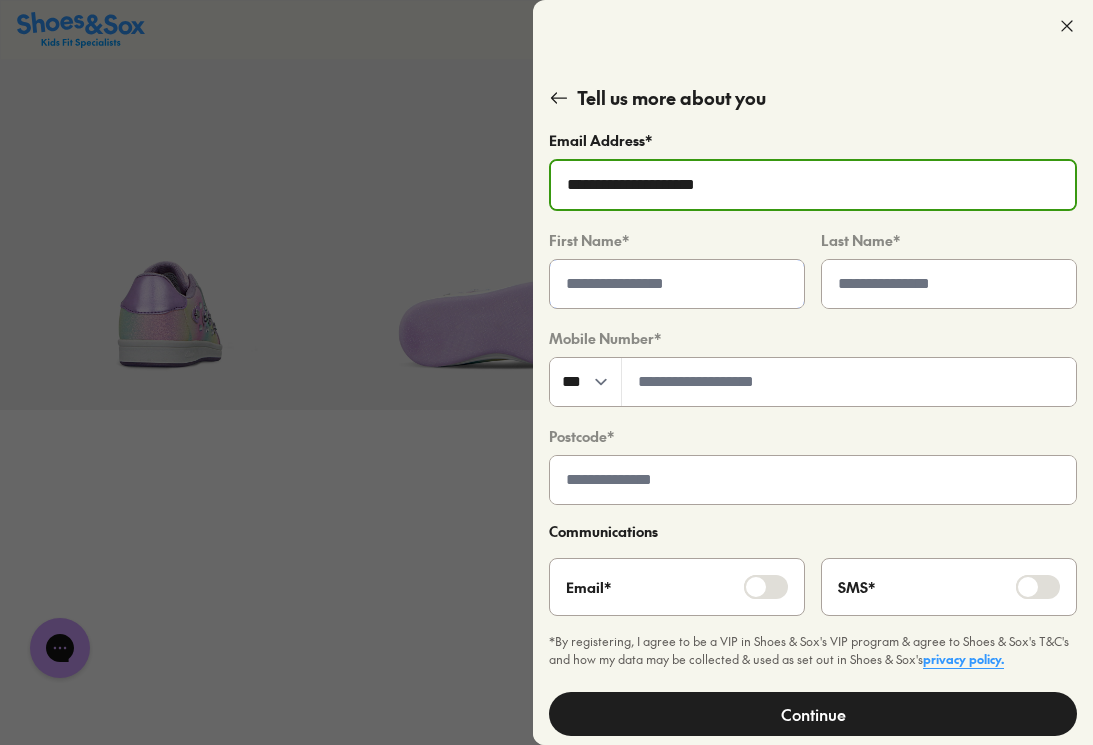 click 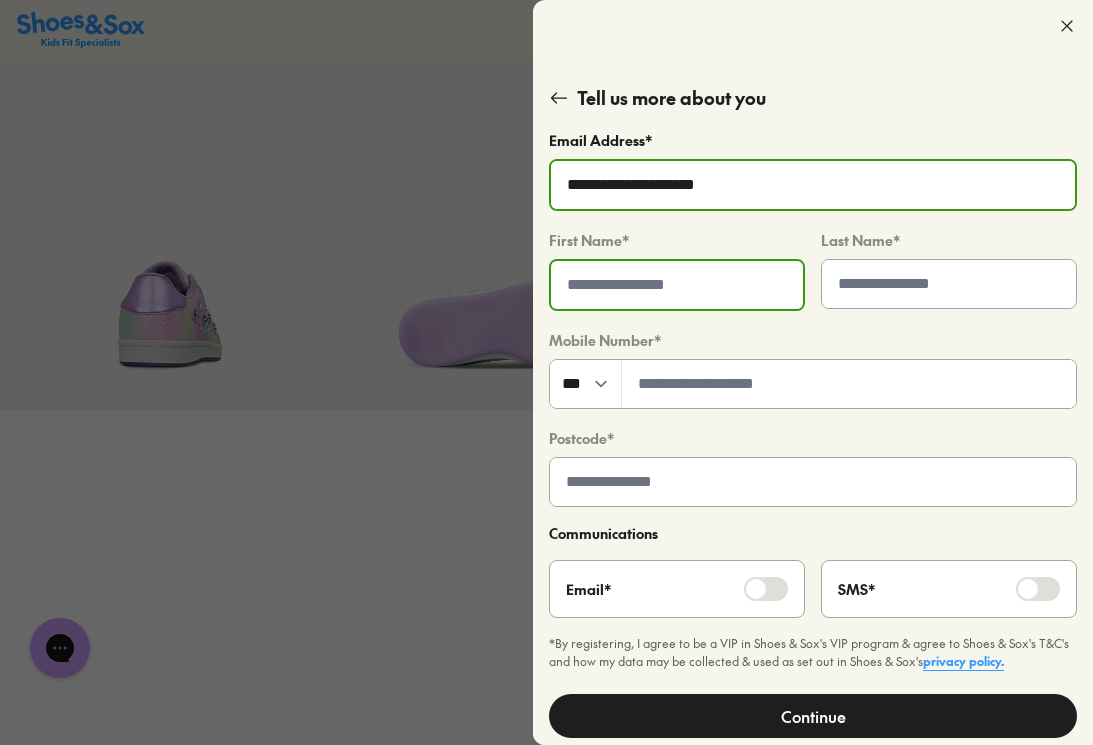 scroll, scrollTop: 710, scrollLeft: 0, axis: vertical 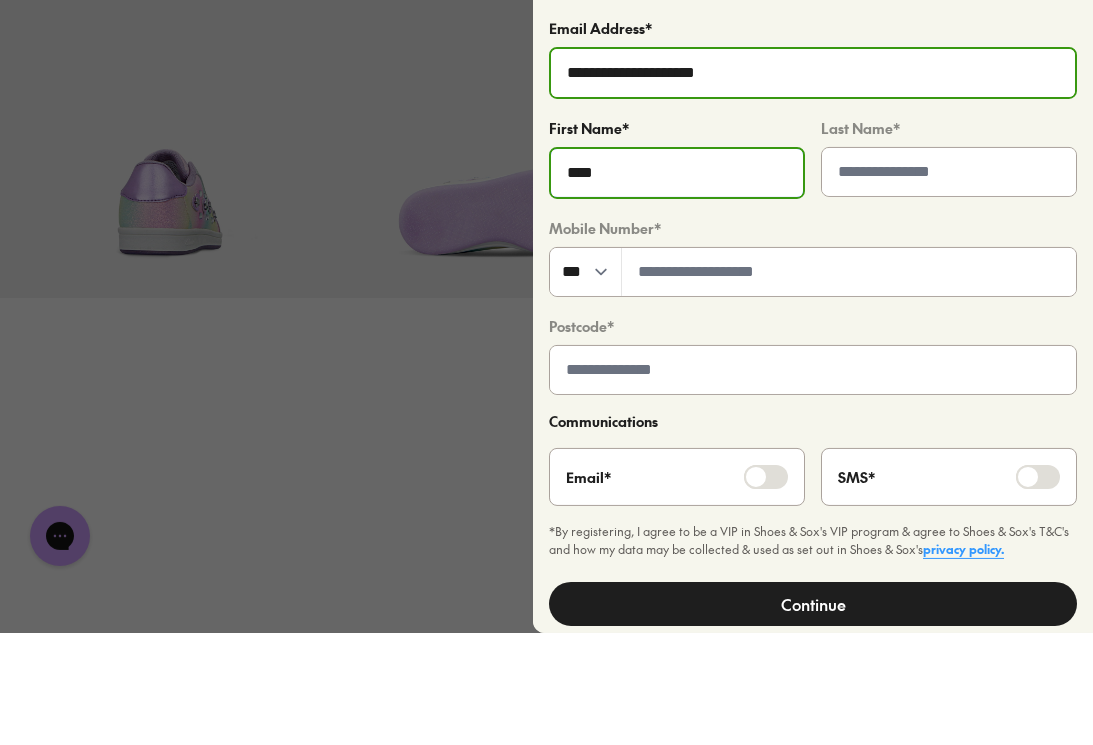 type on "****" 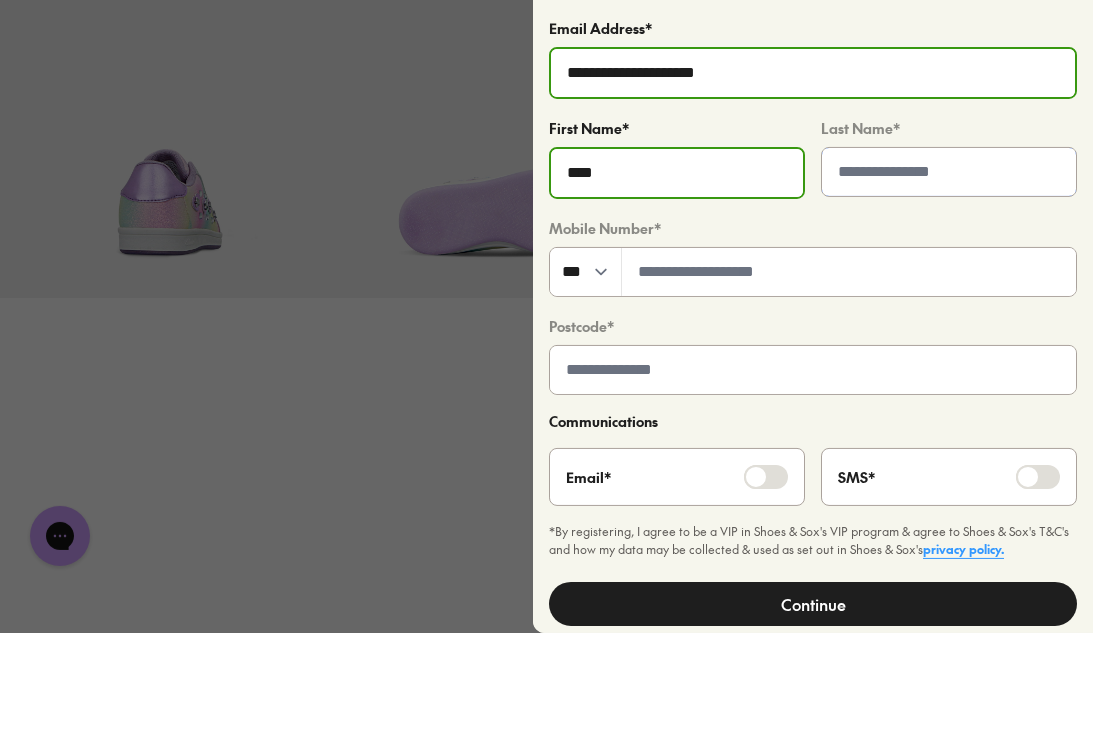 click 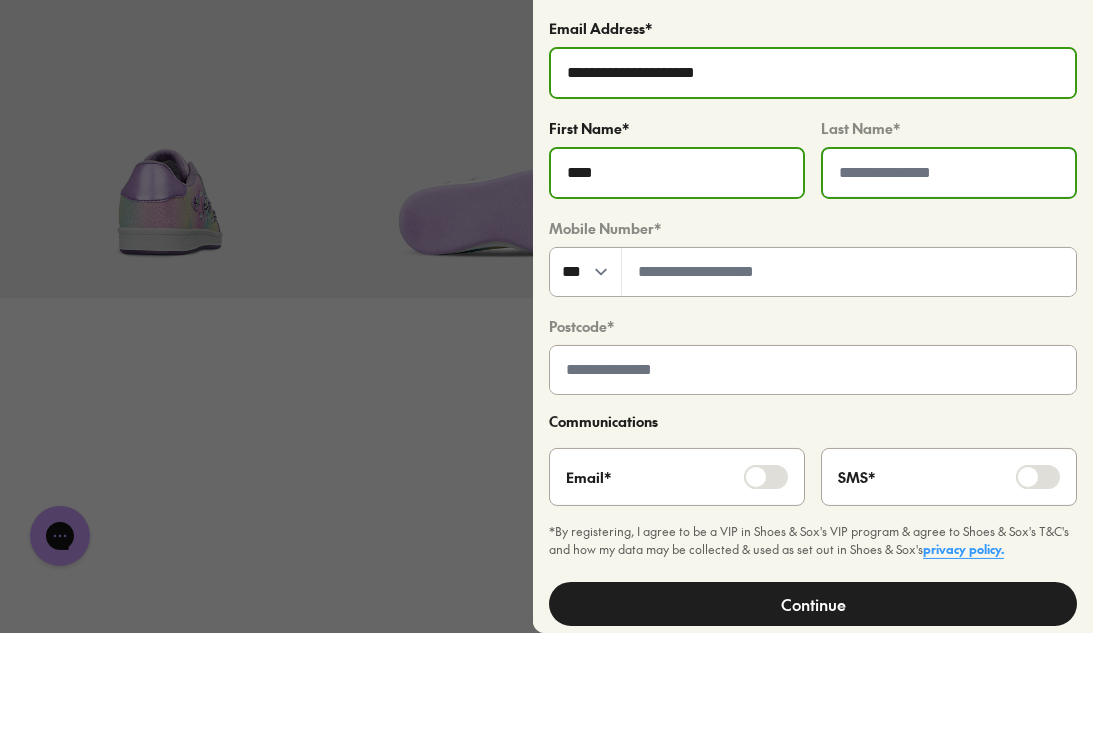 click 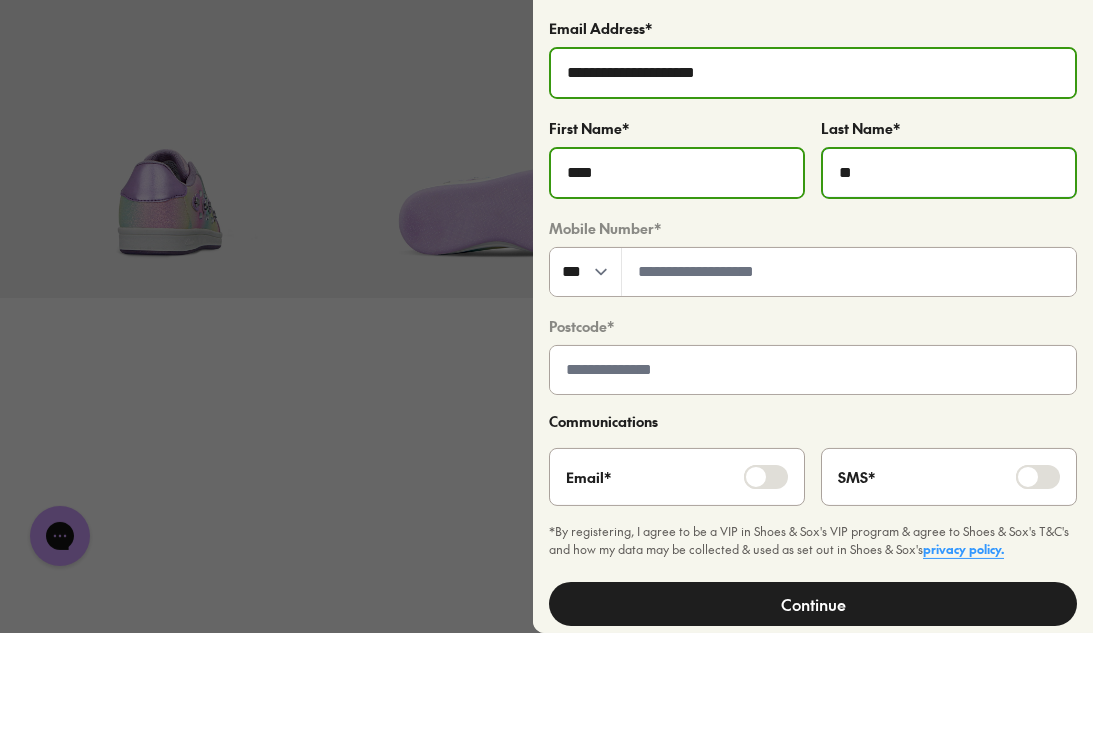 type on "**" 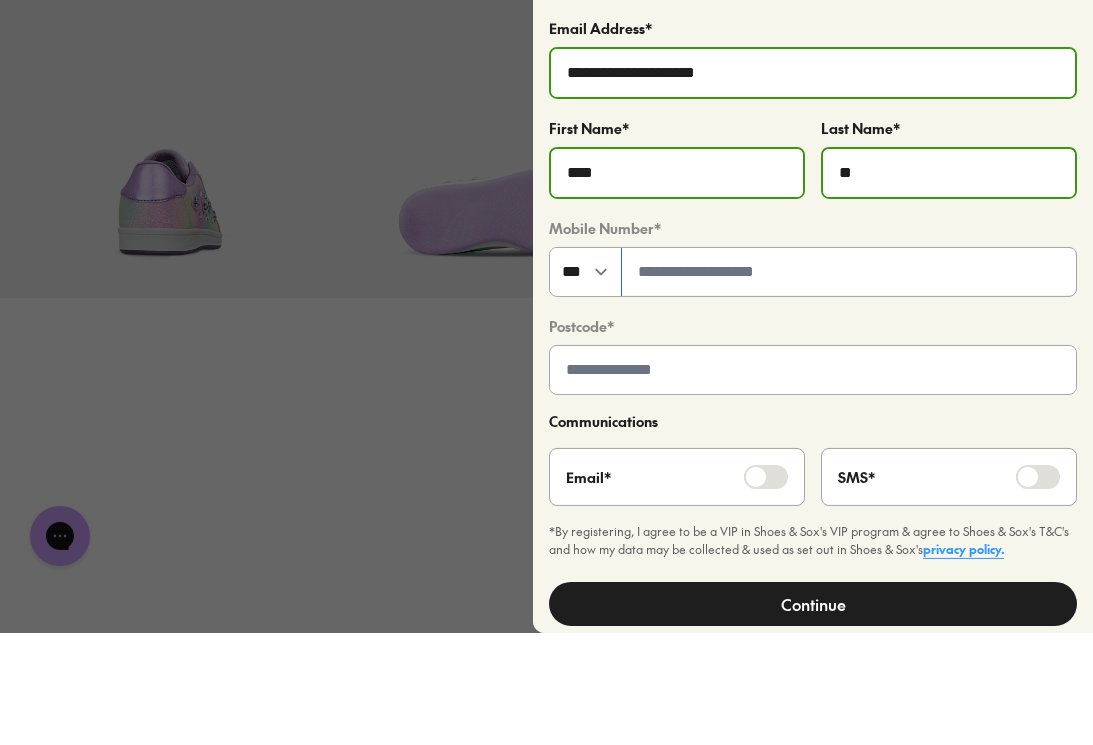 click 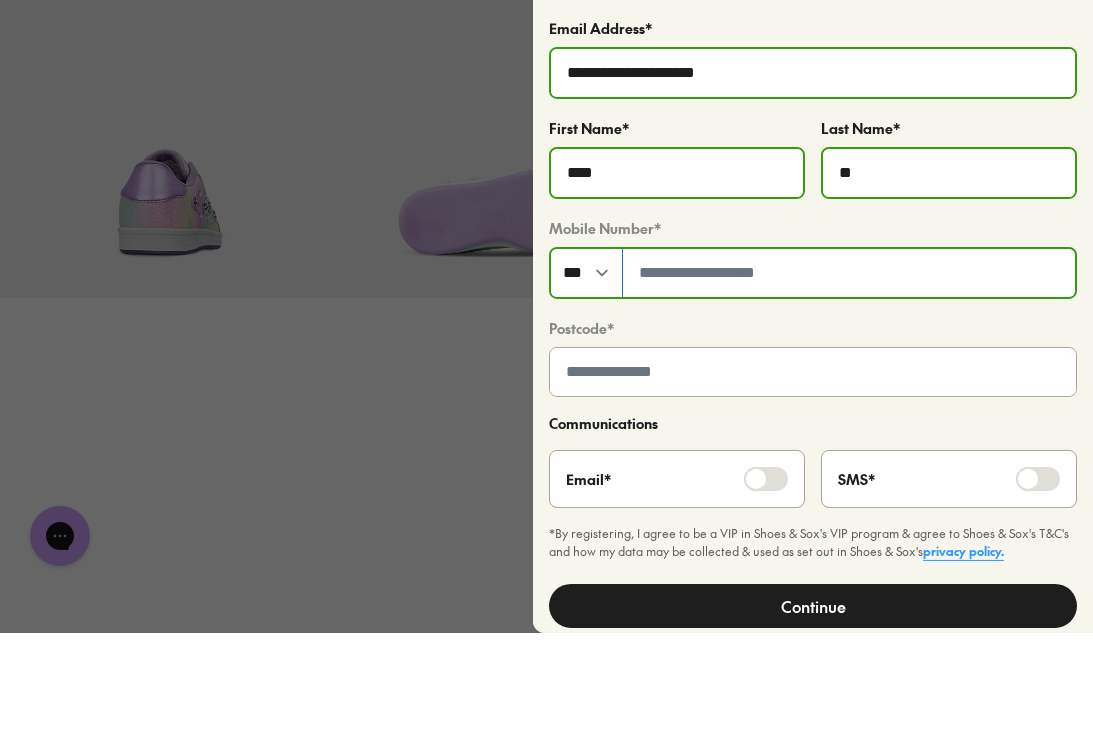 type on "*" 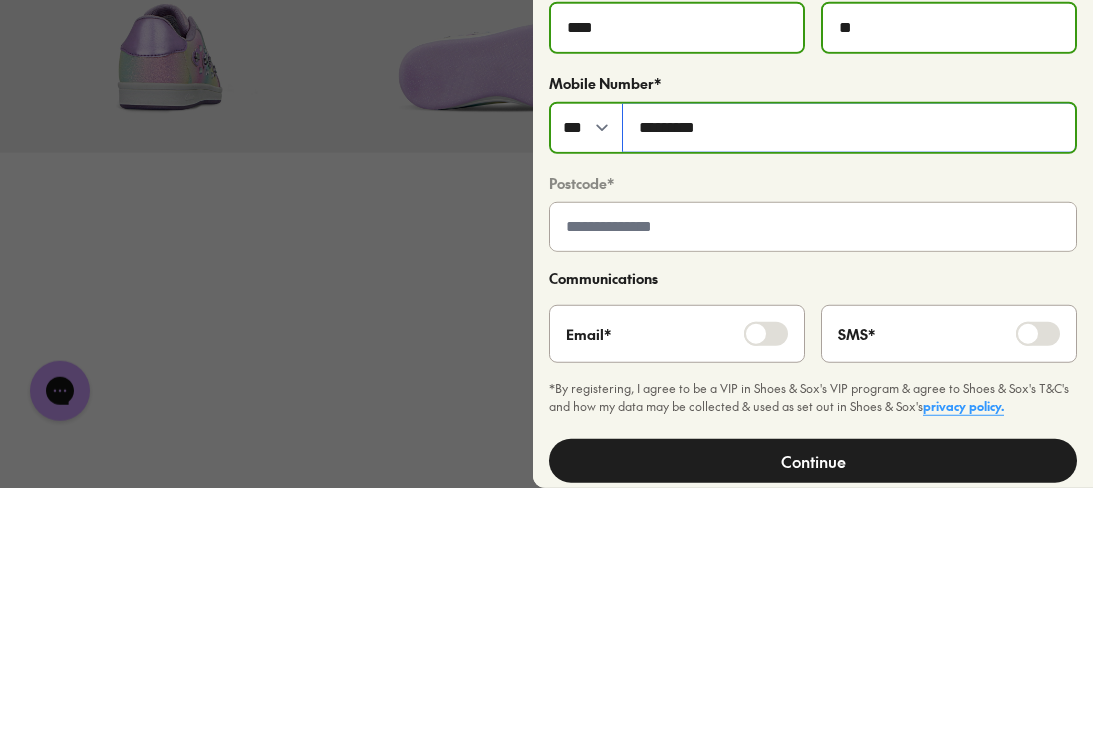 type on "*********" 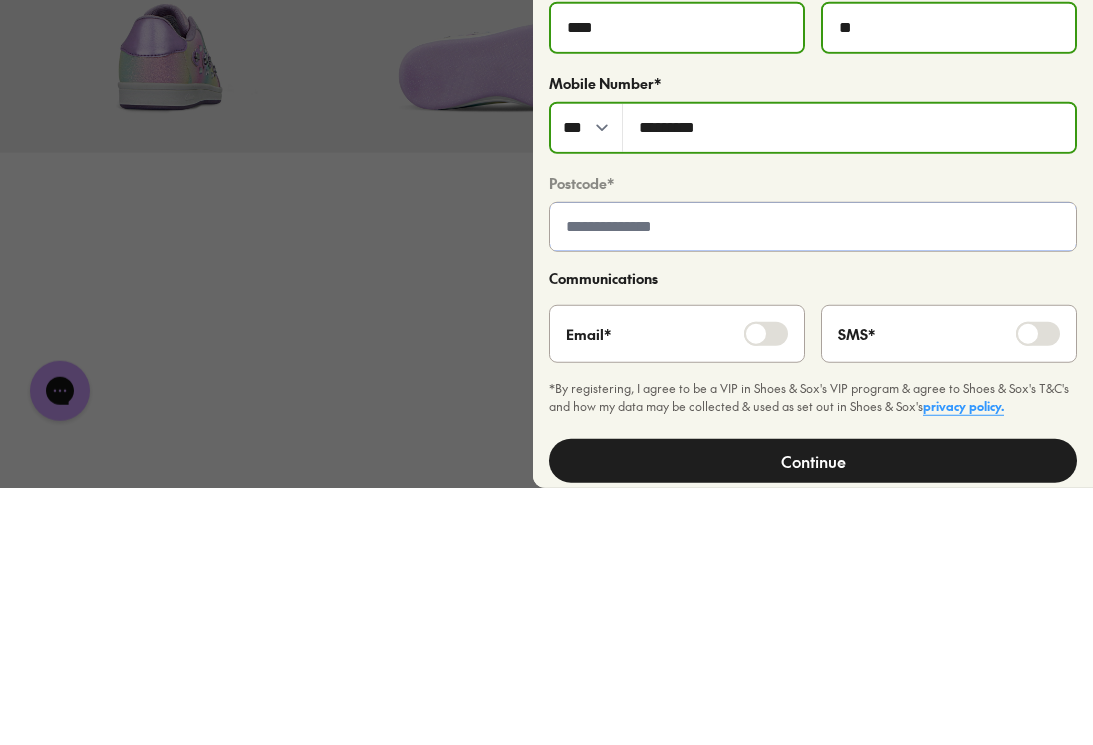 click 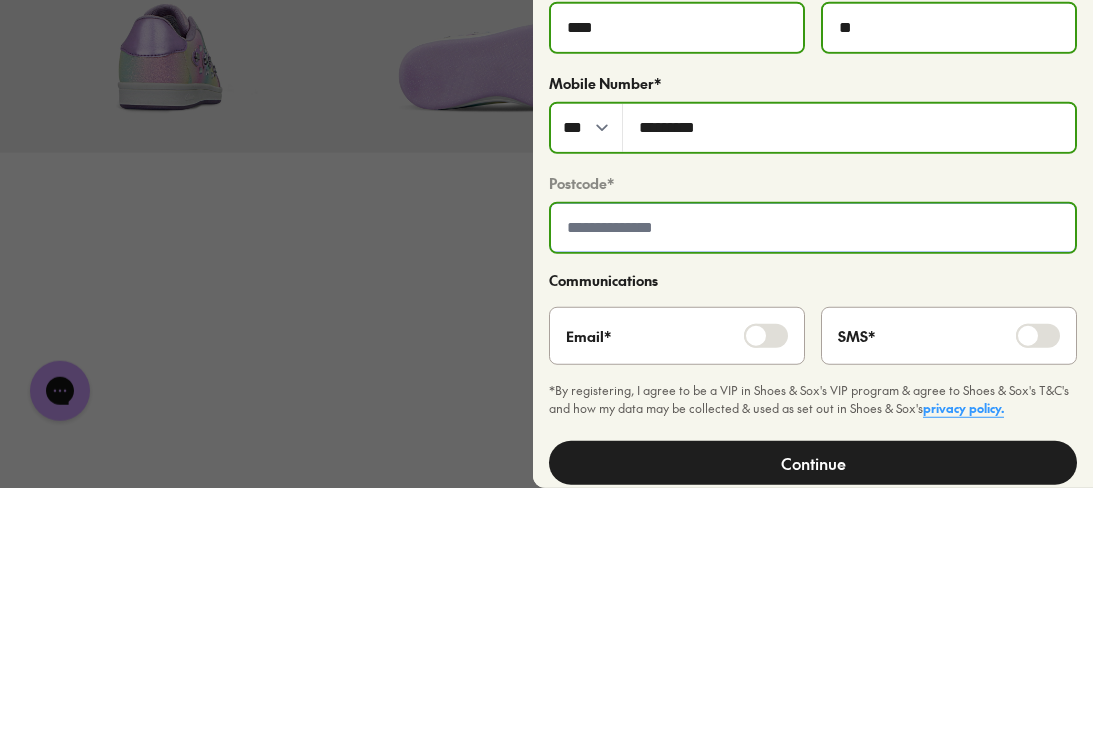 click 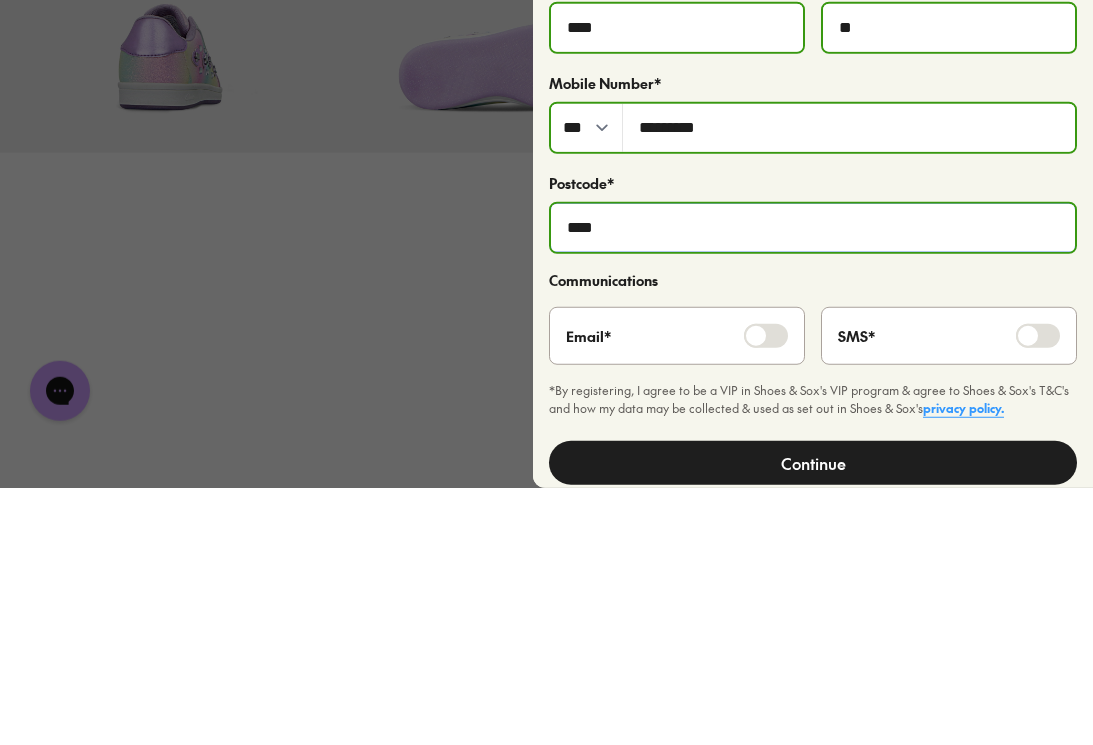 scroll, scrollTop: 796, scrollLeft: 0, axis: vertical 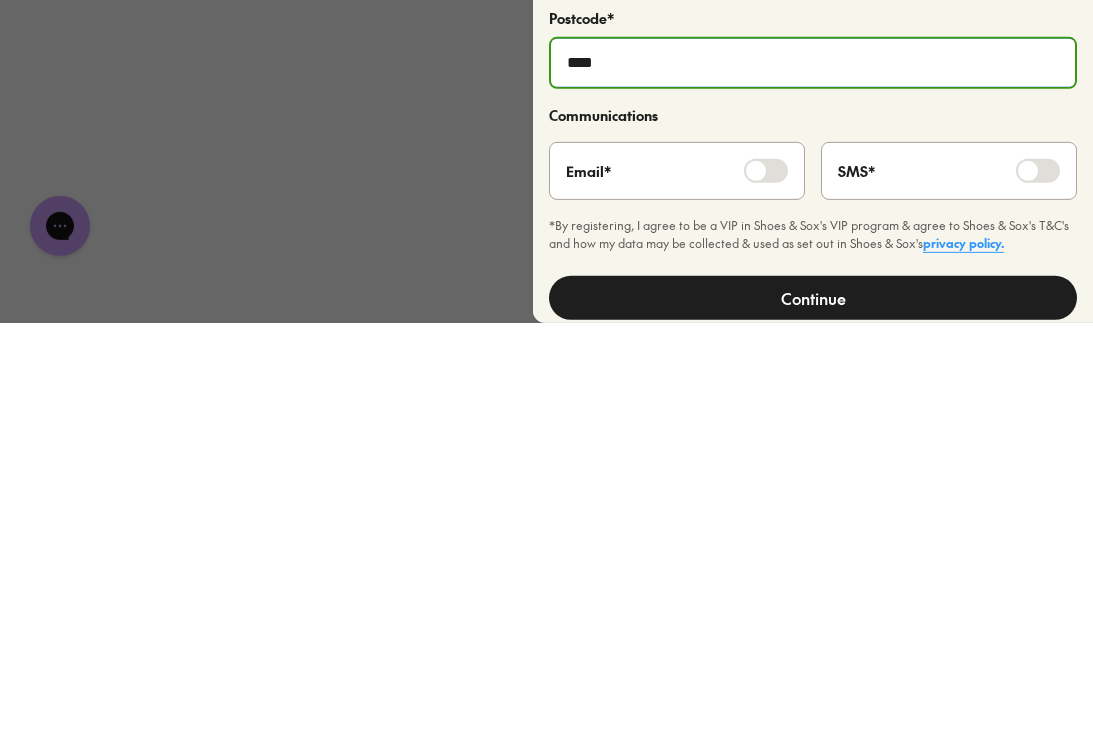type on "****" 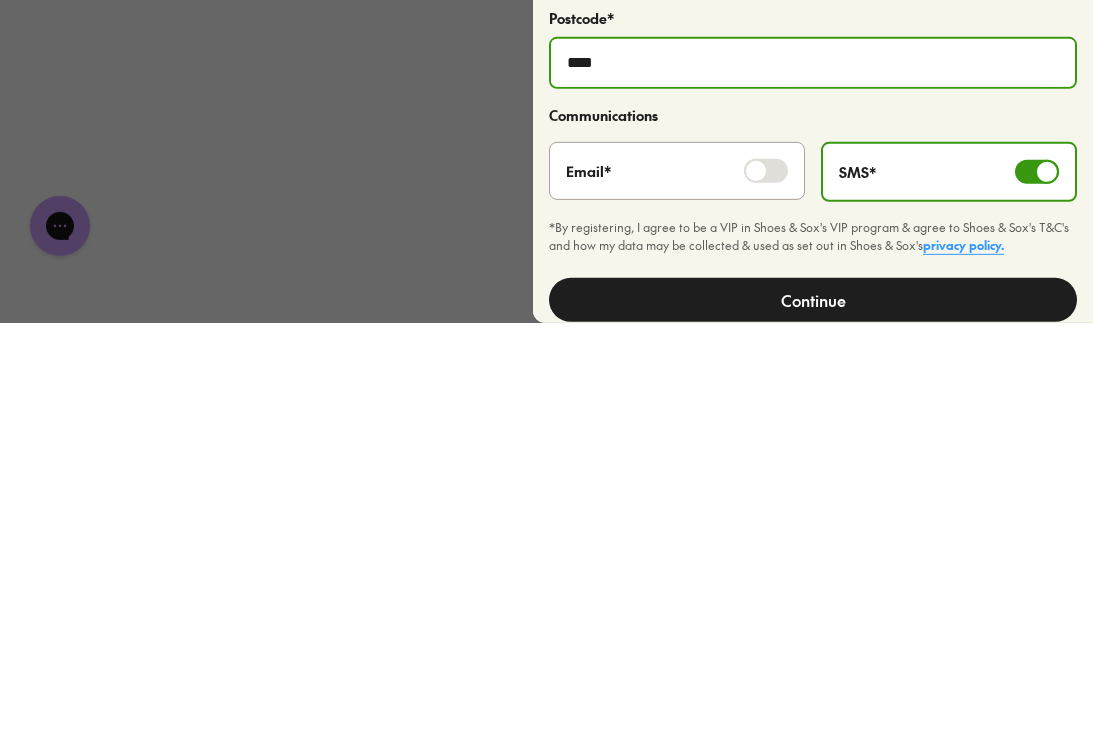 click on "**********" 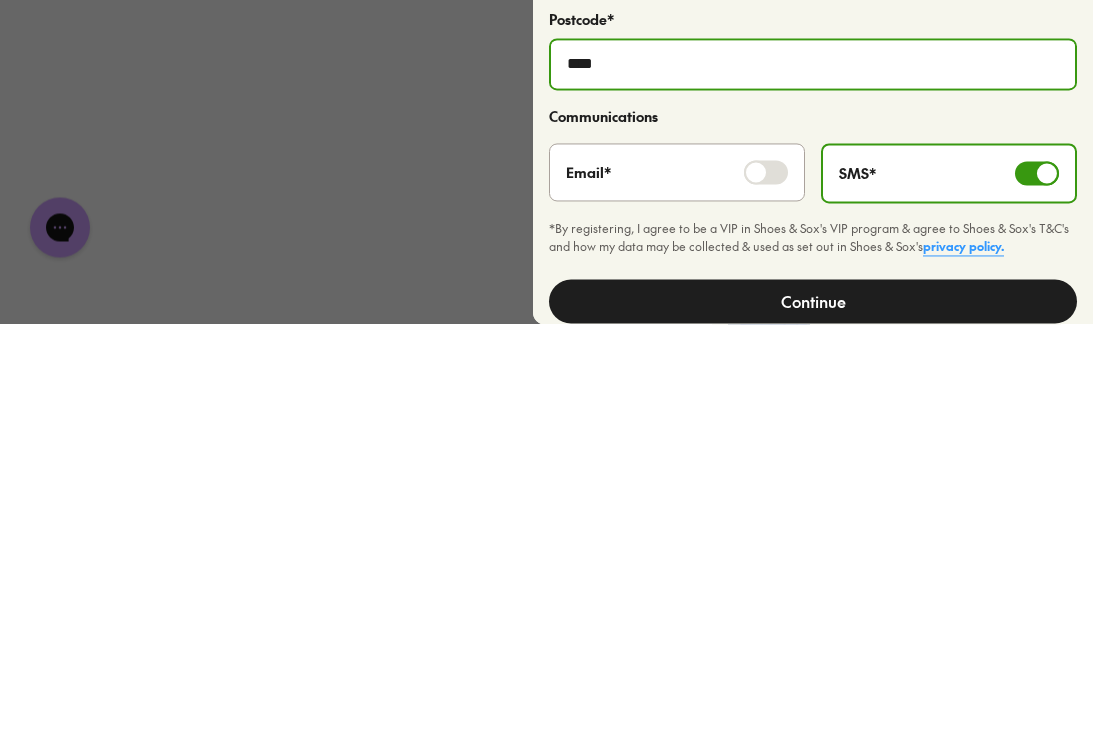 scroll, scrollTop: 1224, scrollLeft: 0, axis: vertical 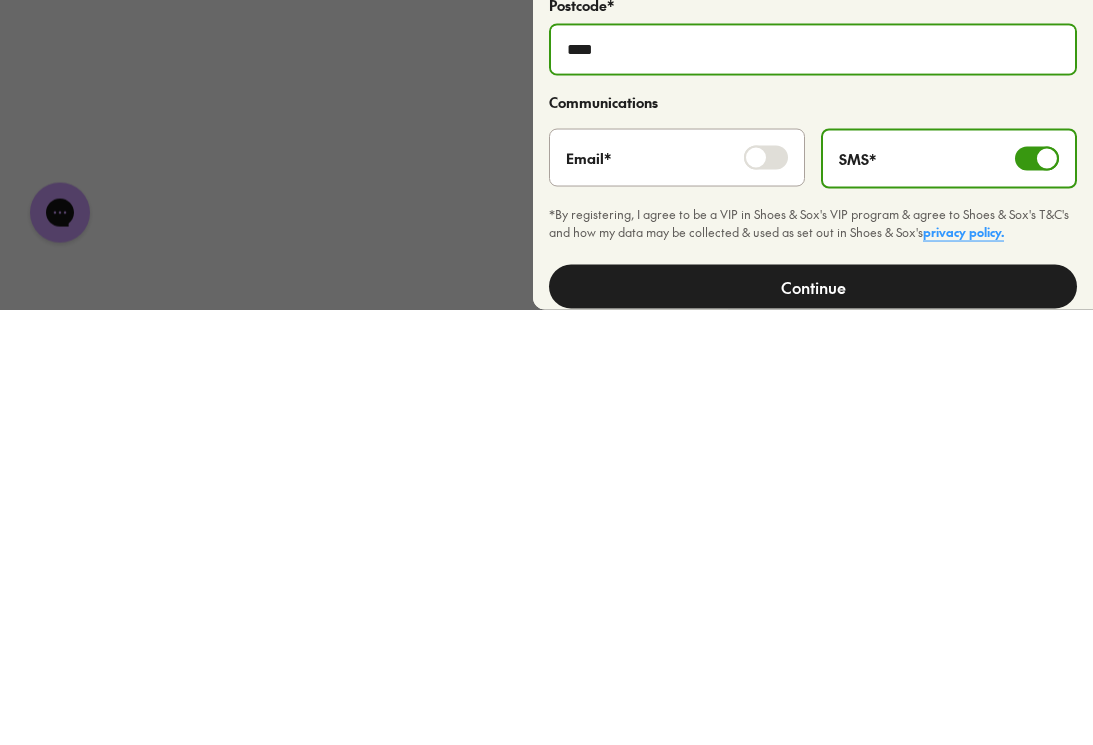 click on "Continue" 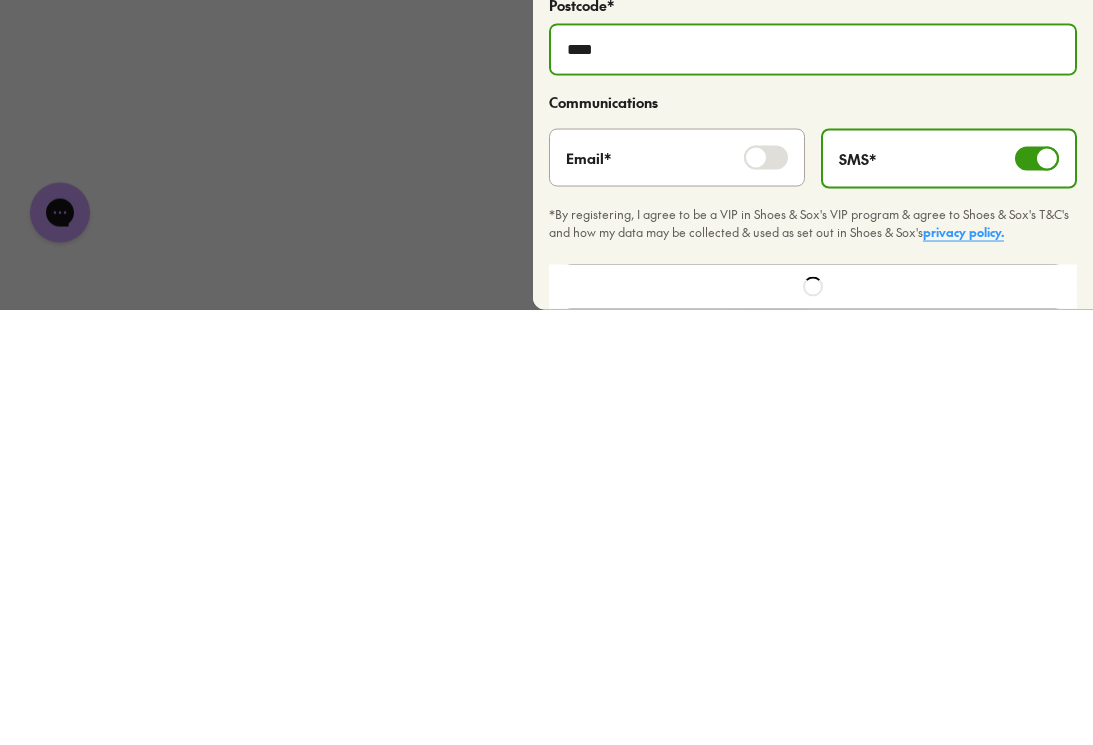 scroll, scrollTop: 1660, scrollLeft: 0, axis: vertical 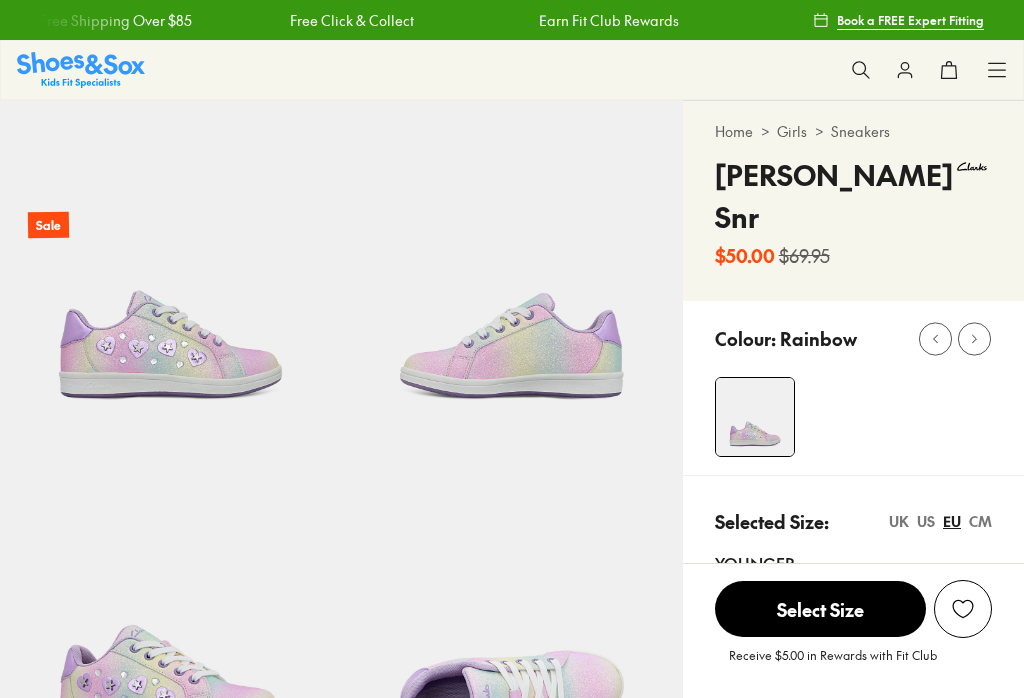 select on "*" 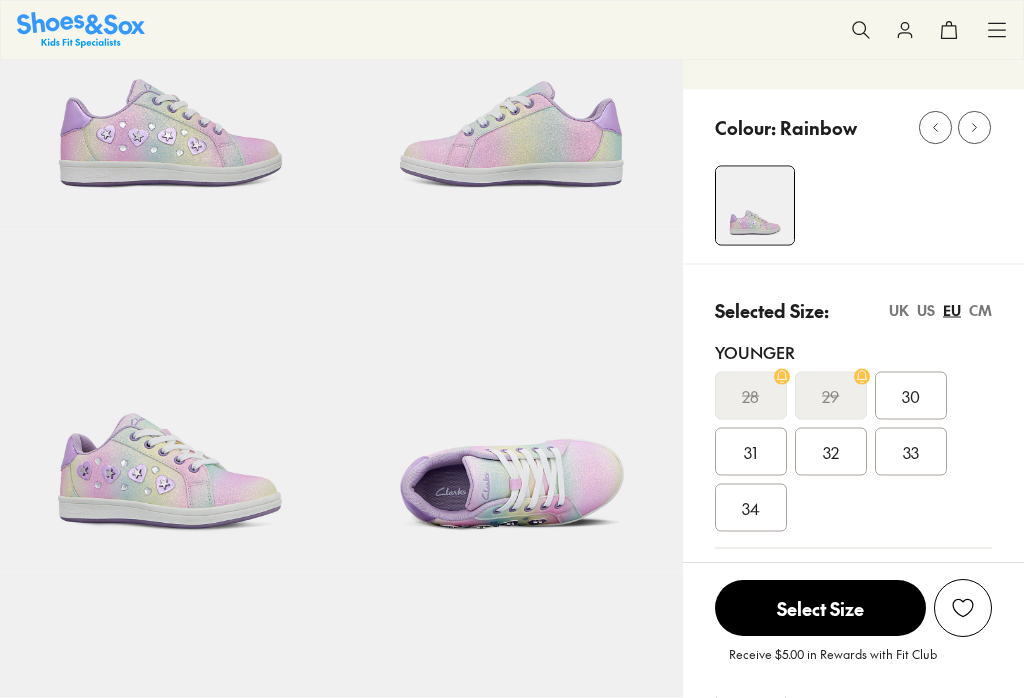scroll, scrollTop: 242, scrollLeft: 0, axis: vertical 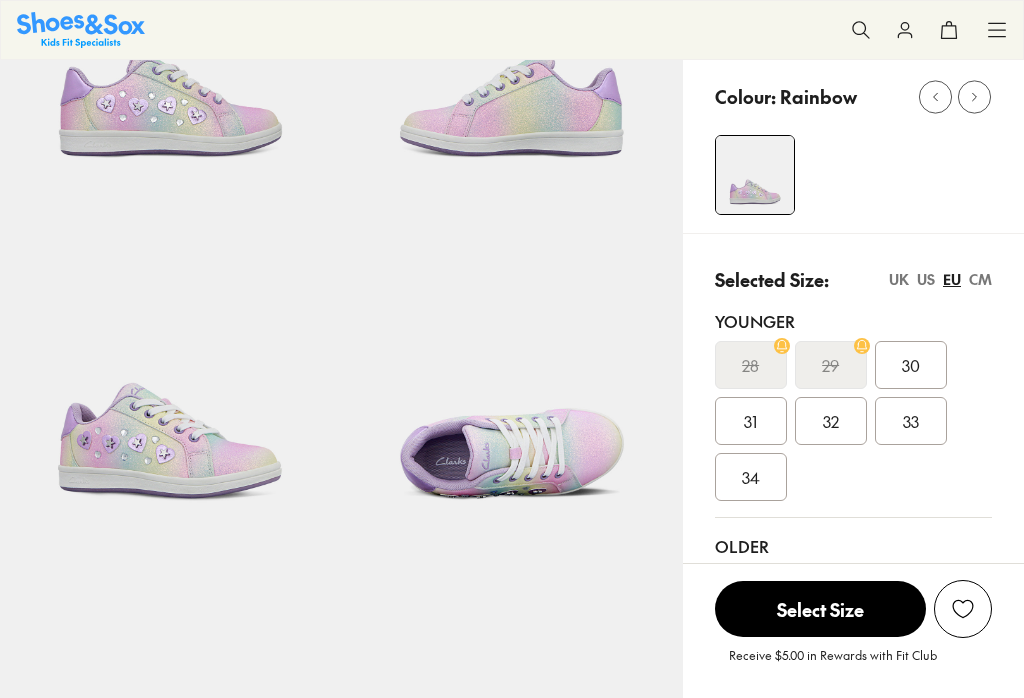 click on "34" at bounding box center [751, 477] 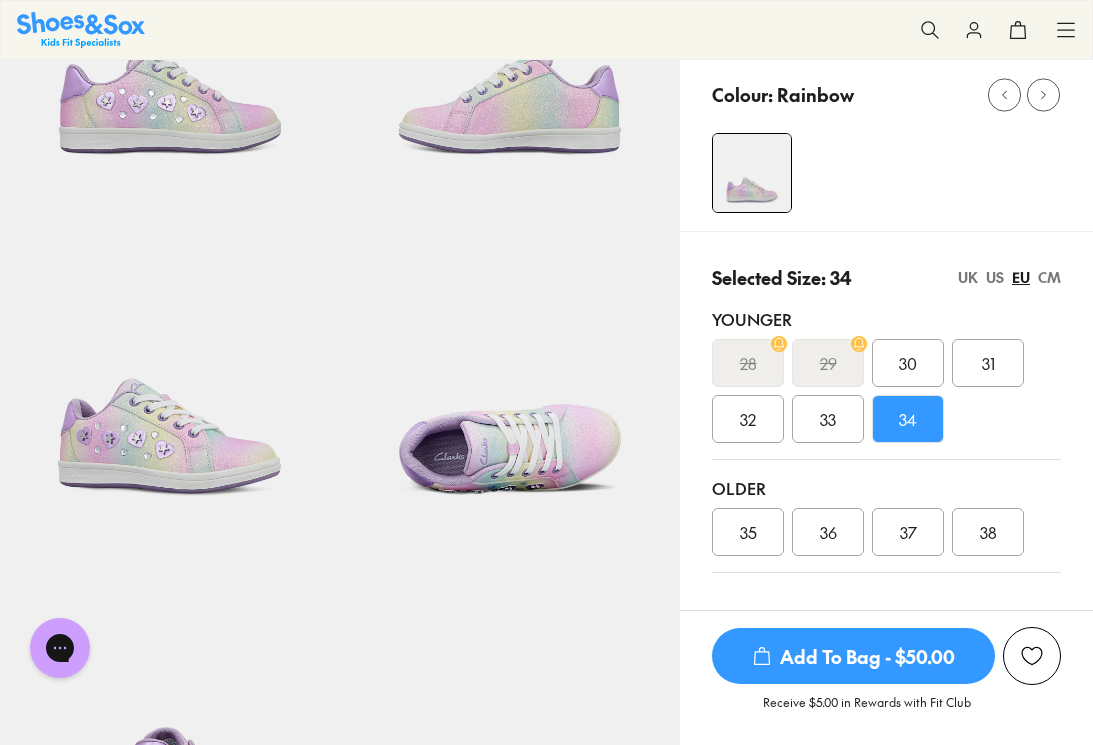 scroll, scrollTop: 0, scrollLeft: 0, axis: both 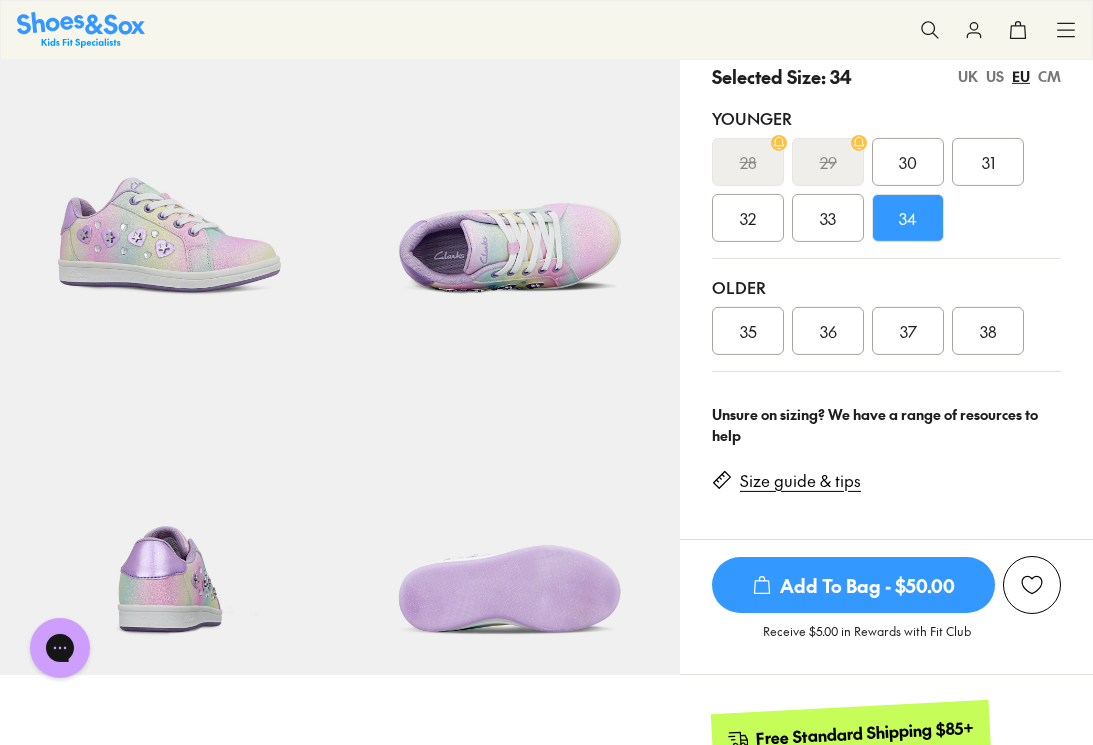 click on "Add To Bag - $50.00" at bounding box center [853, 585] 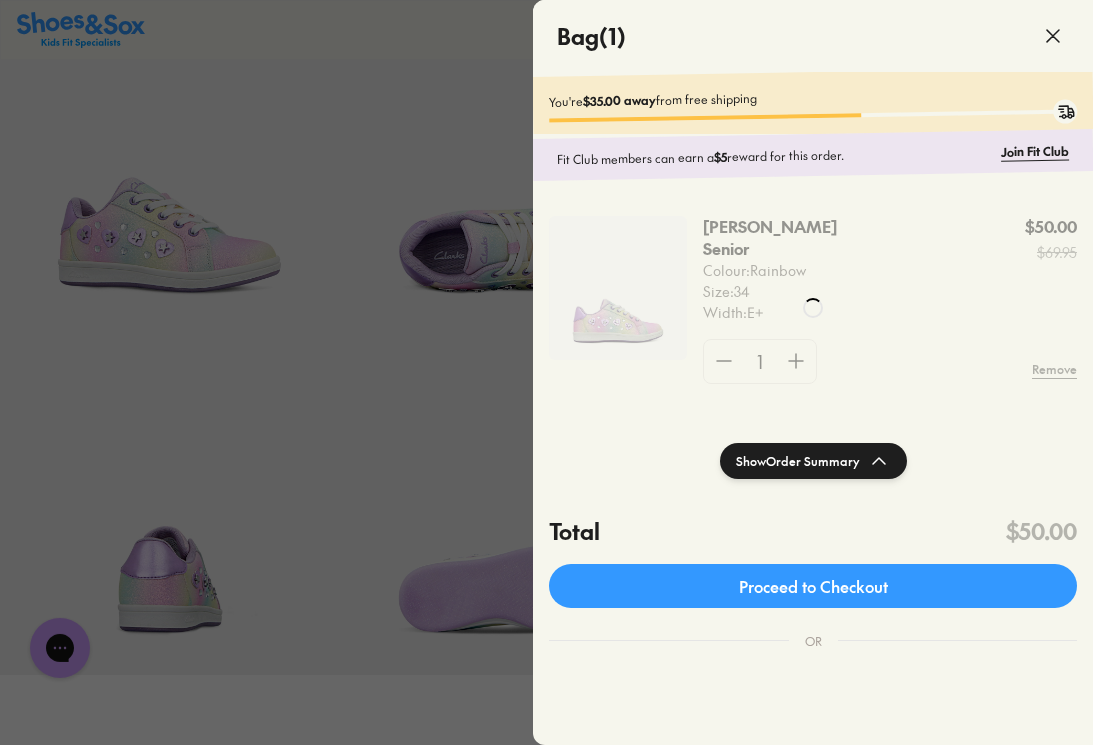 scroll, scrollTop: 0, scrollLeft: 0, axis: both 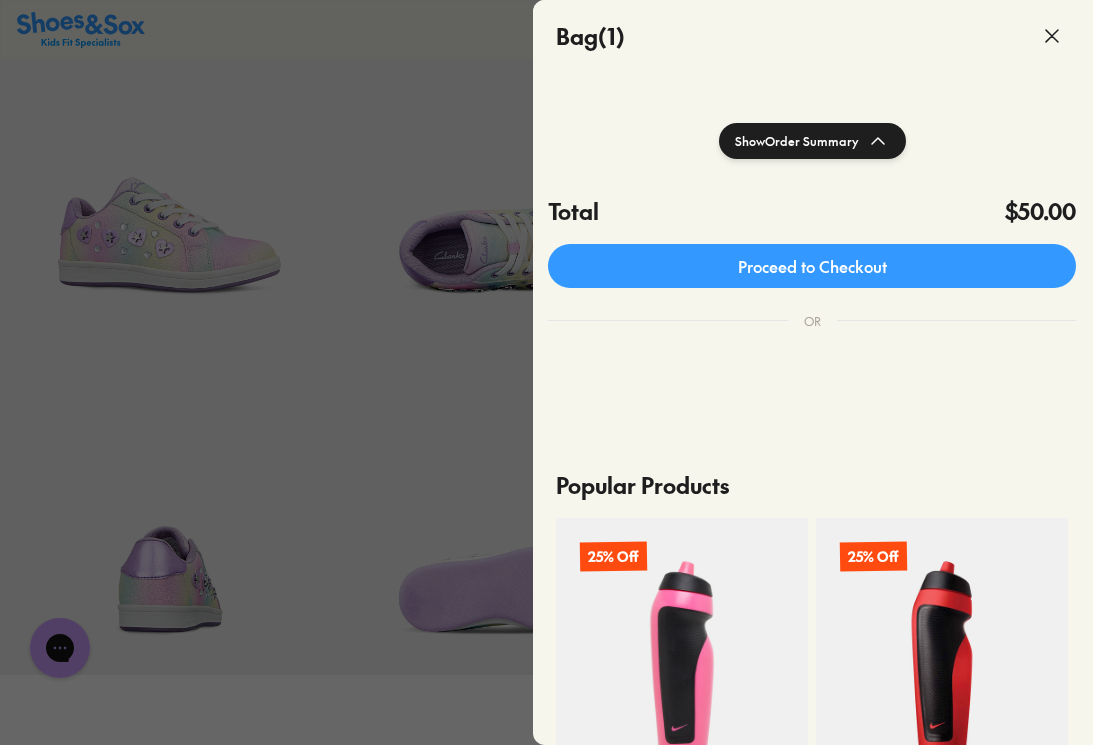 click on "Proceed to Checkout" 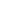 scroll, scrollTop: 0, scrollLeft: 0, axis: both 